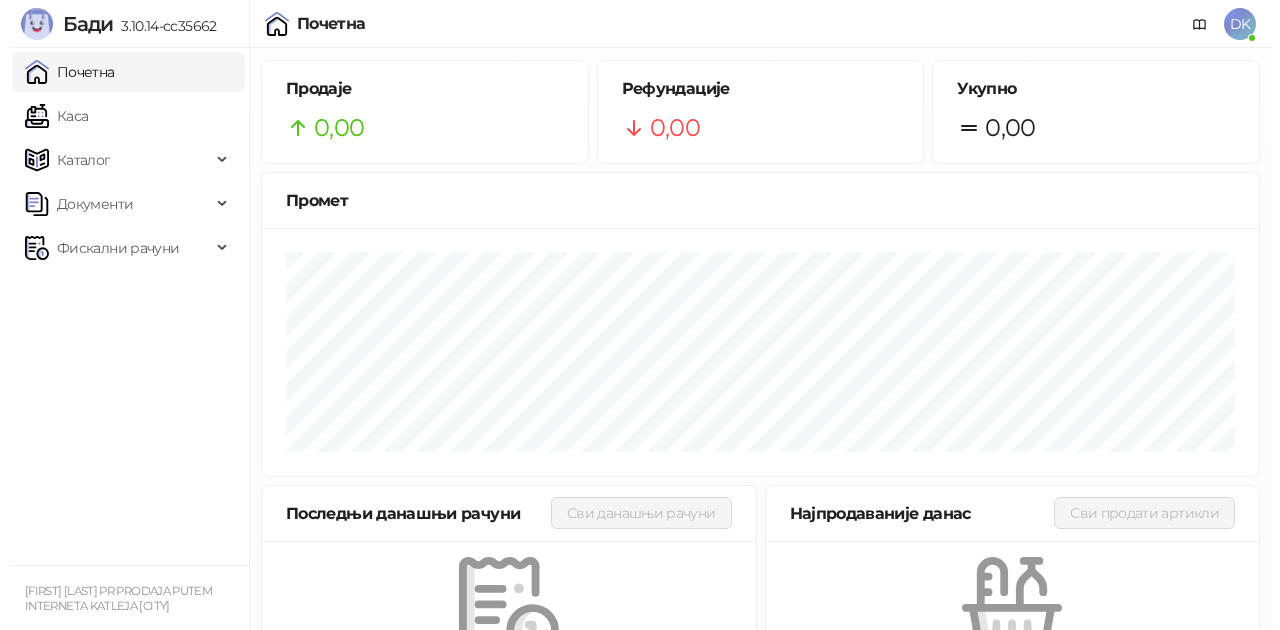 scroll, scrollTop: 0, scrollLeft: 0, axis: both 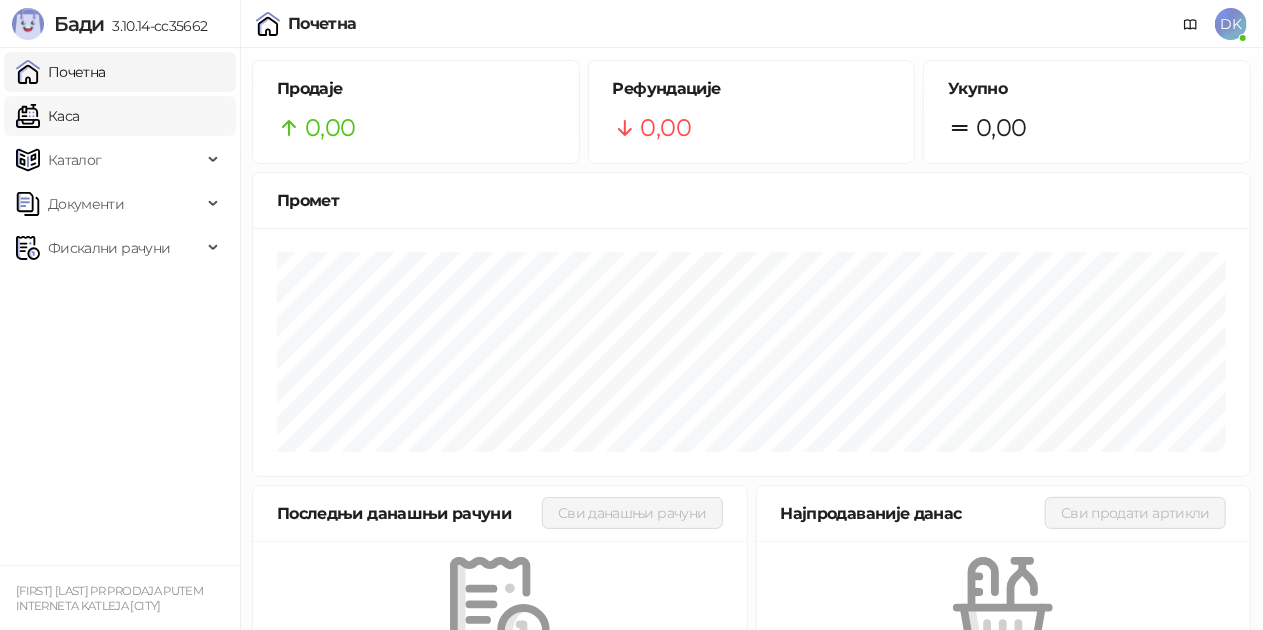 click on "Каса" at bounding box center (47, 116) 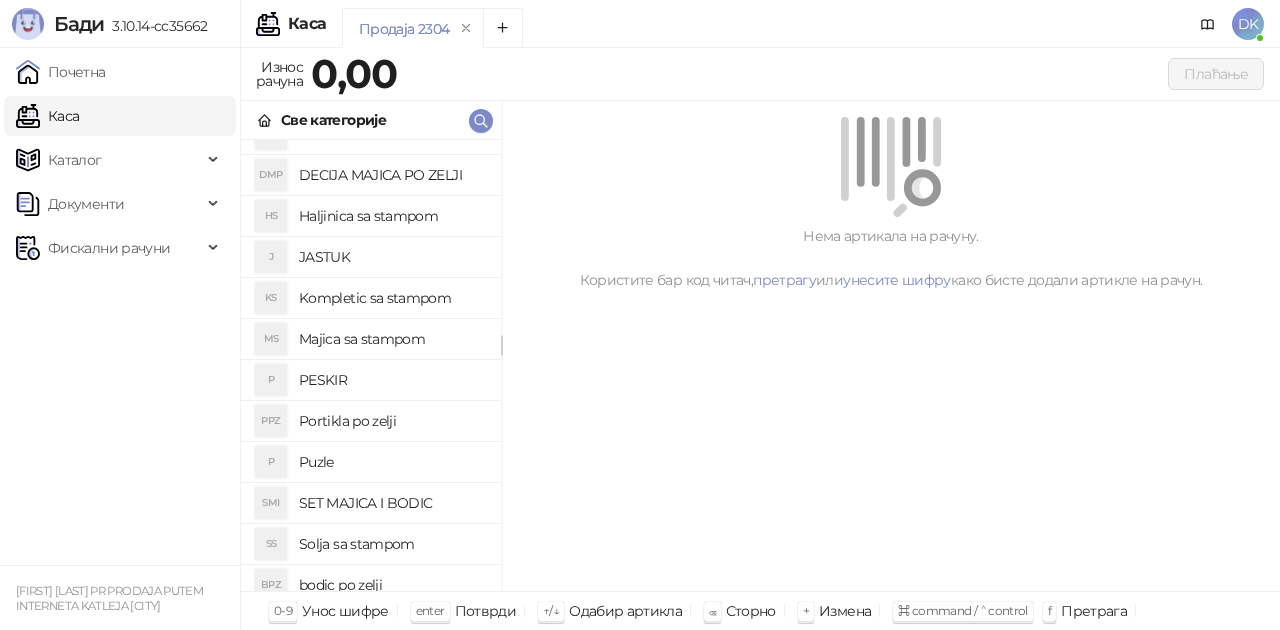 scroll, scrollTop: 200, scrollLeft: 0, axis: vertical 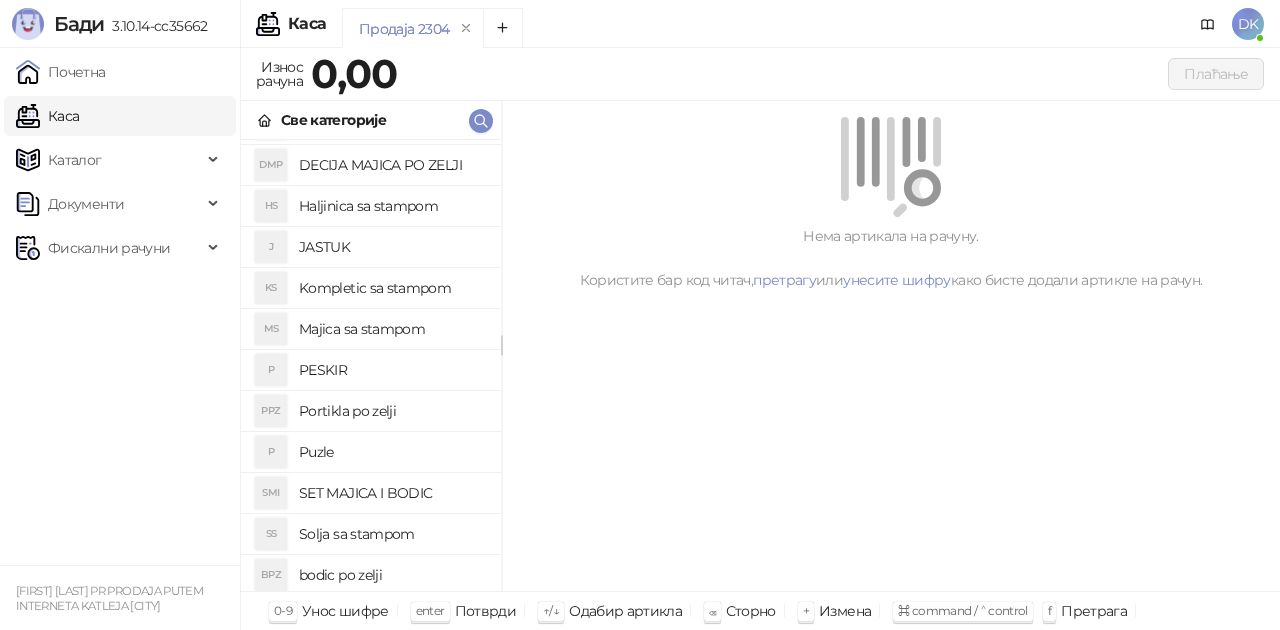 click on "Majica sa stampom" at bounding box center [392, 329] 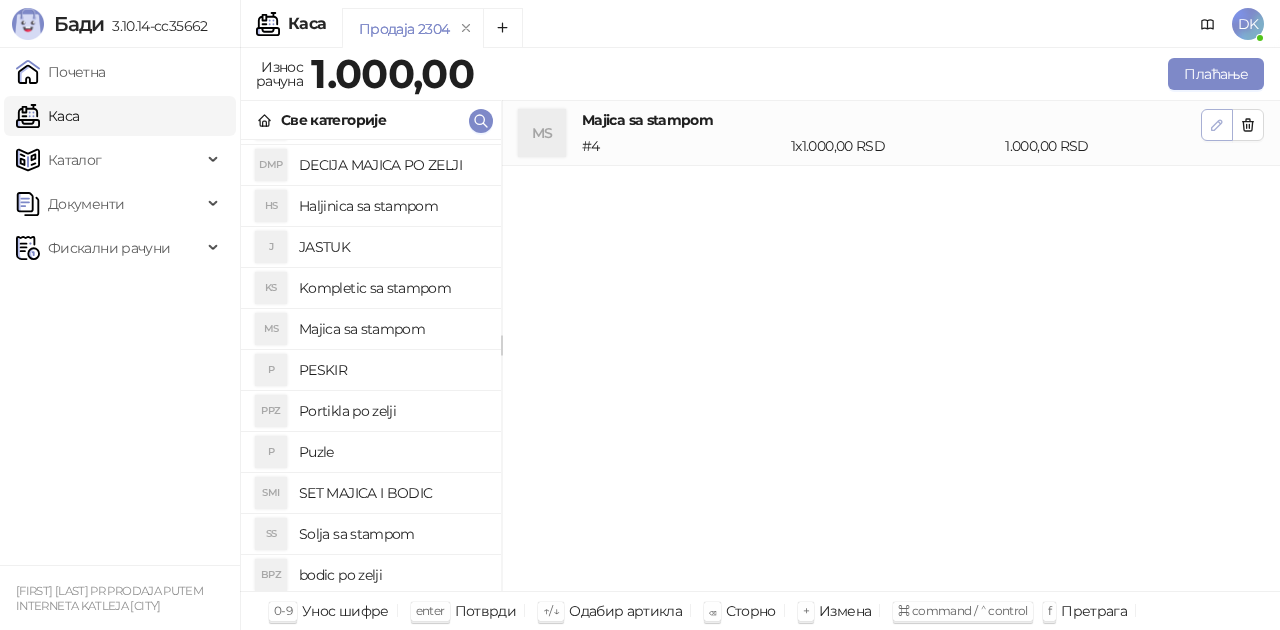 click 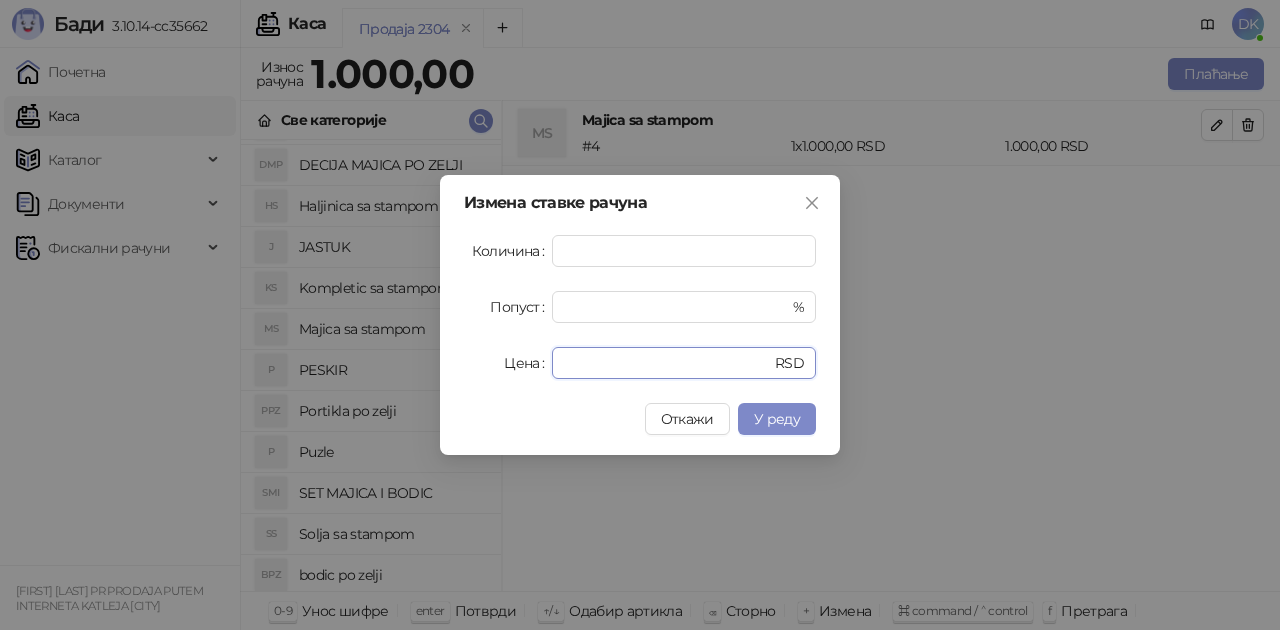 drag, startPoint x: 545, startPoint y: 374, endPoint x: 375, endPoint y: 358, distance: 170.75128 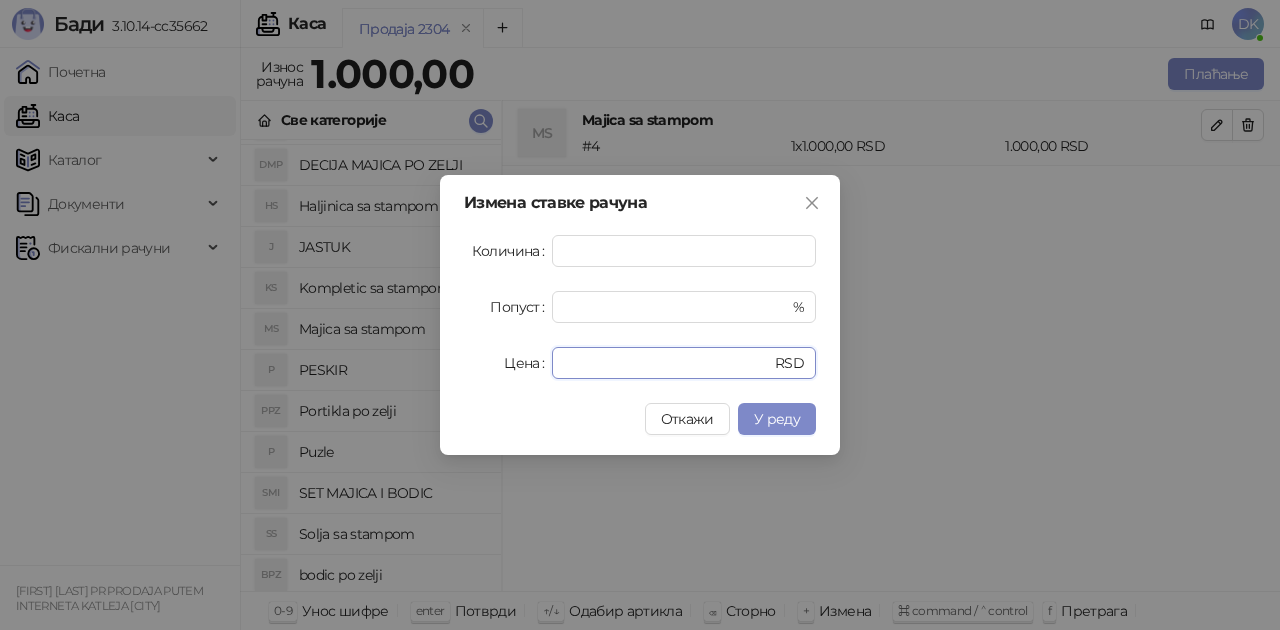 type on "****" 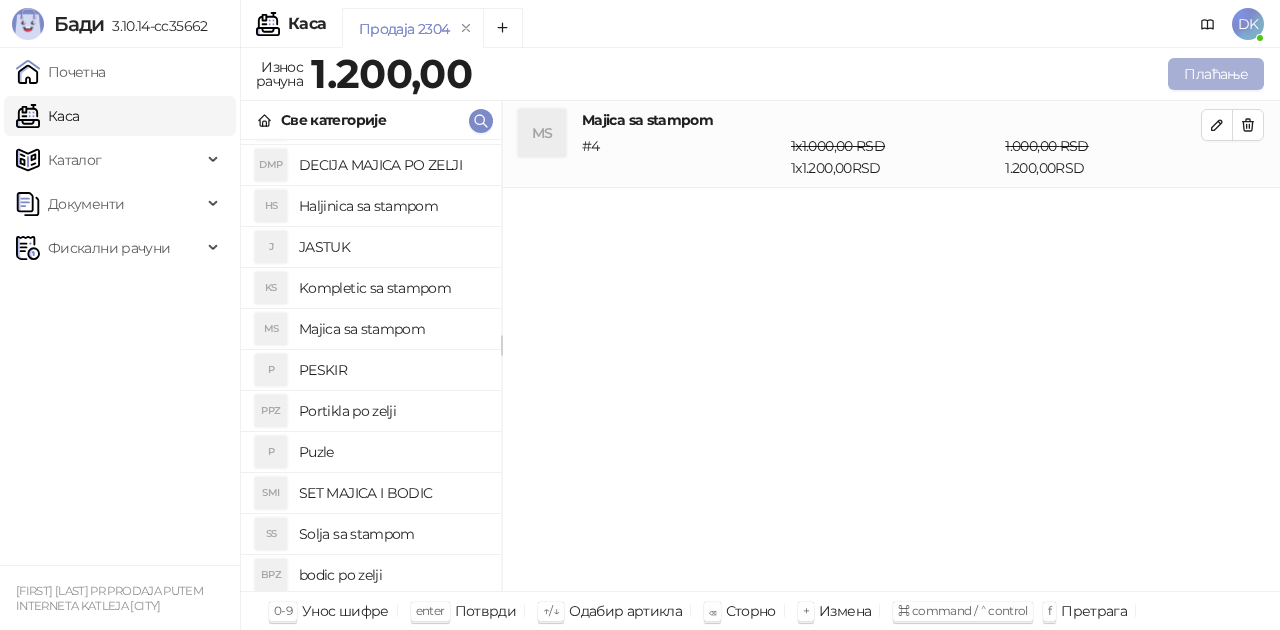 click on "Плаћање" at bounding box center [1216, 74] 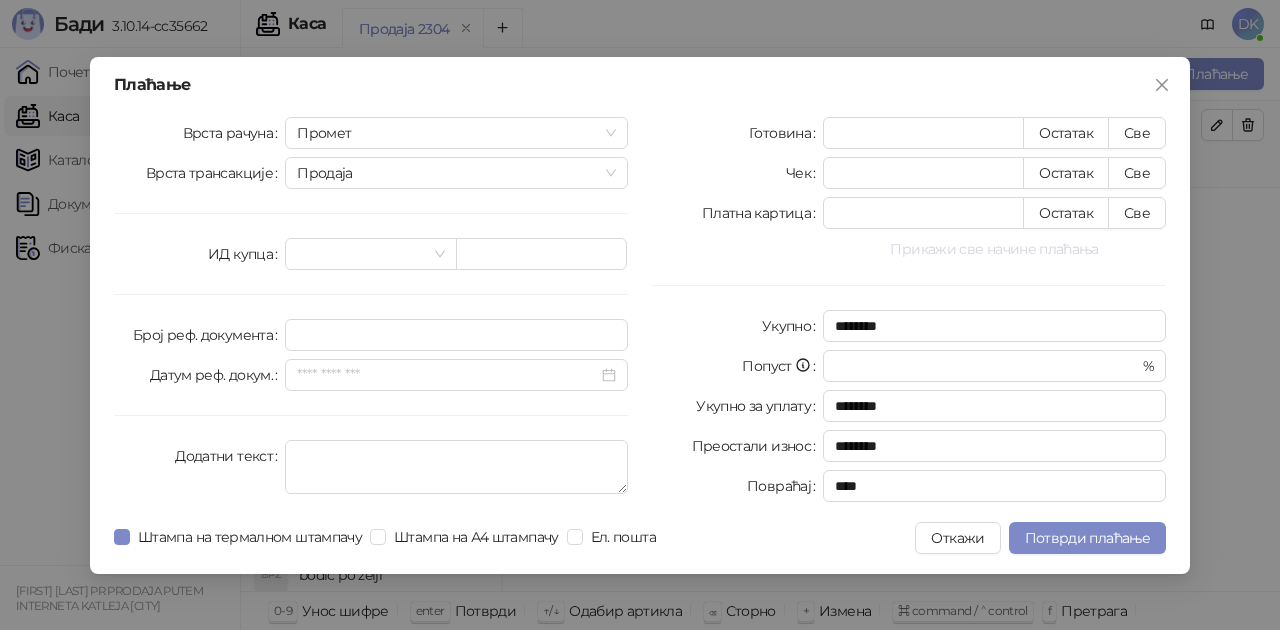 click on "Прикажи све начине плаћања" at bounding box center [994, 249] 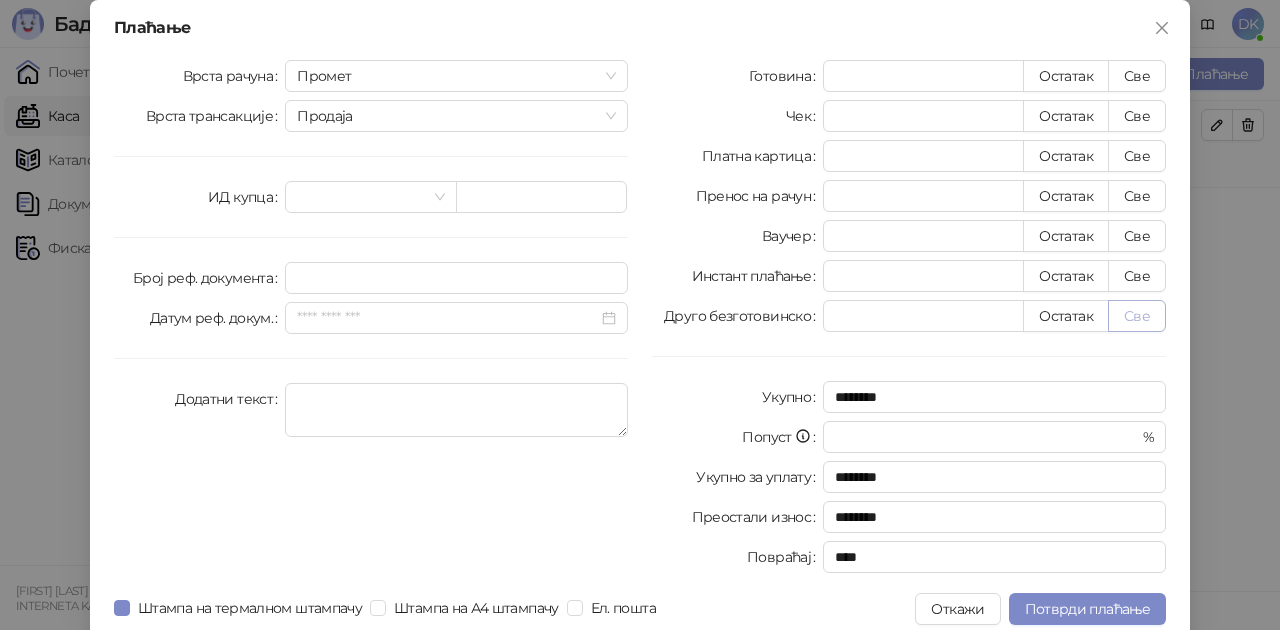 click on "Све" at bounding box center [1137, 316] 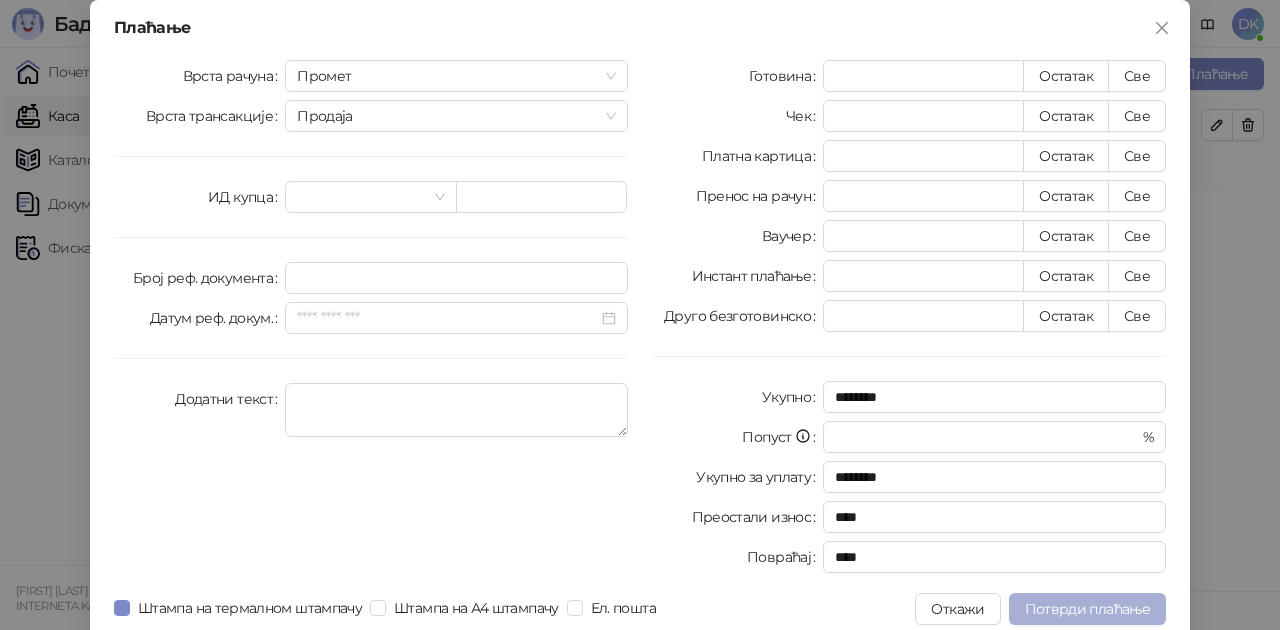 click on "Потврди плаћање" at bounding box center (1087, 609) 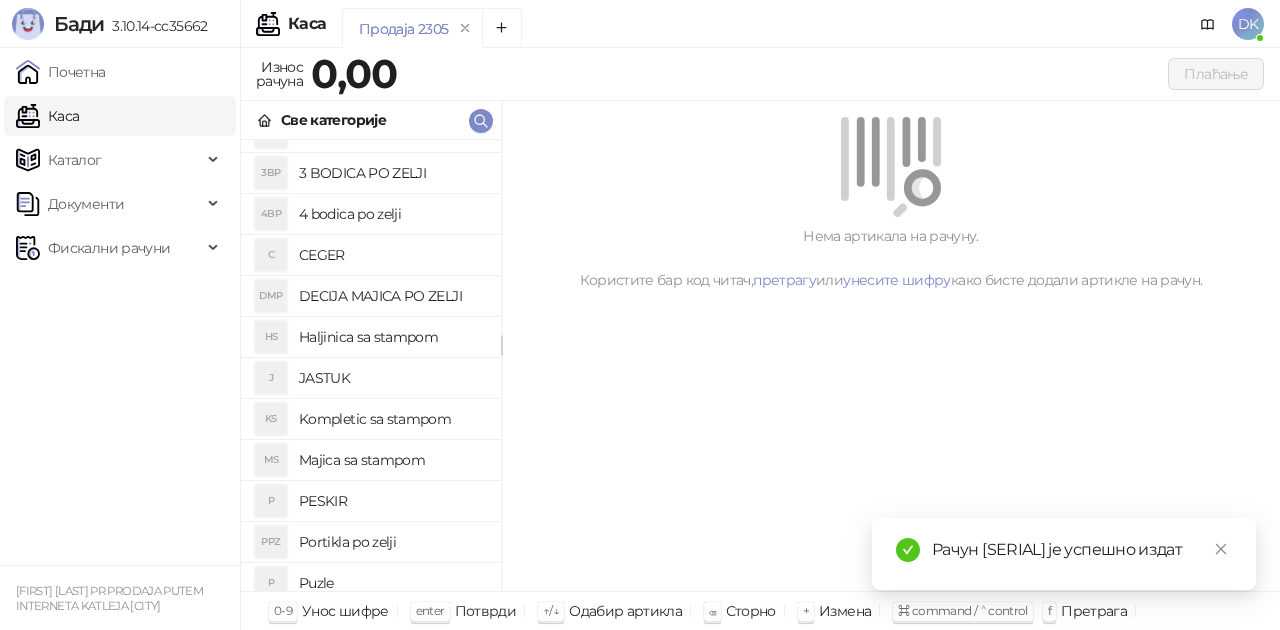 scroll, scrollTop: 100, scrollLeft: 0, axis: vertical 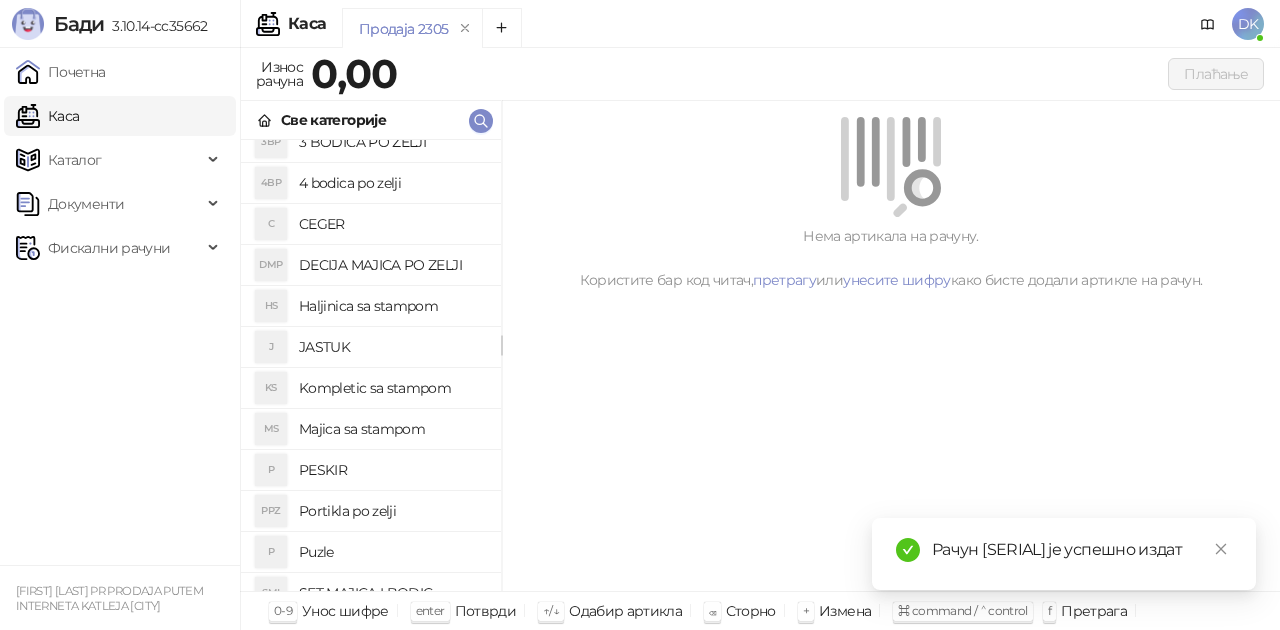 click on "Majica sa stampom" at bounding box center [392, 429] 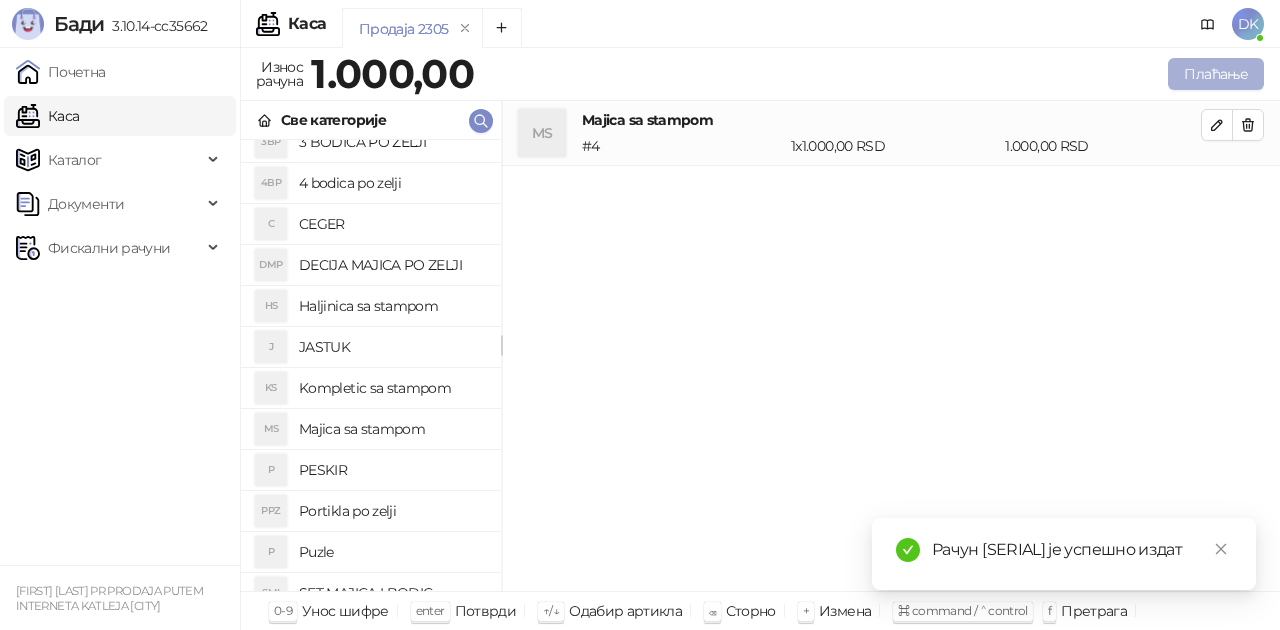 click on "Плаћање" at bounding box center [1216, 74] 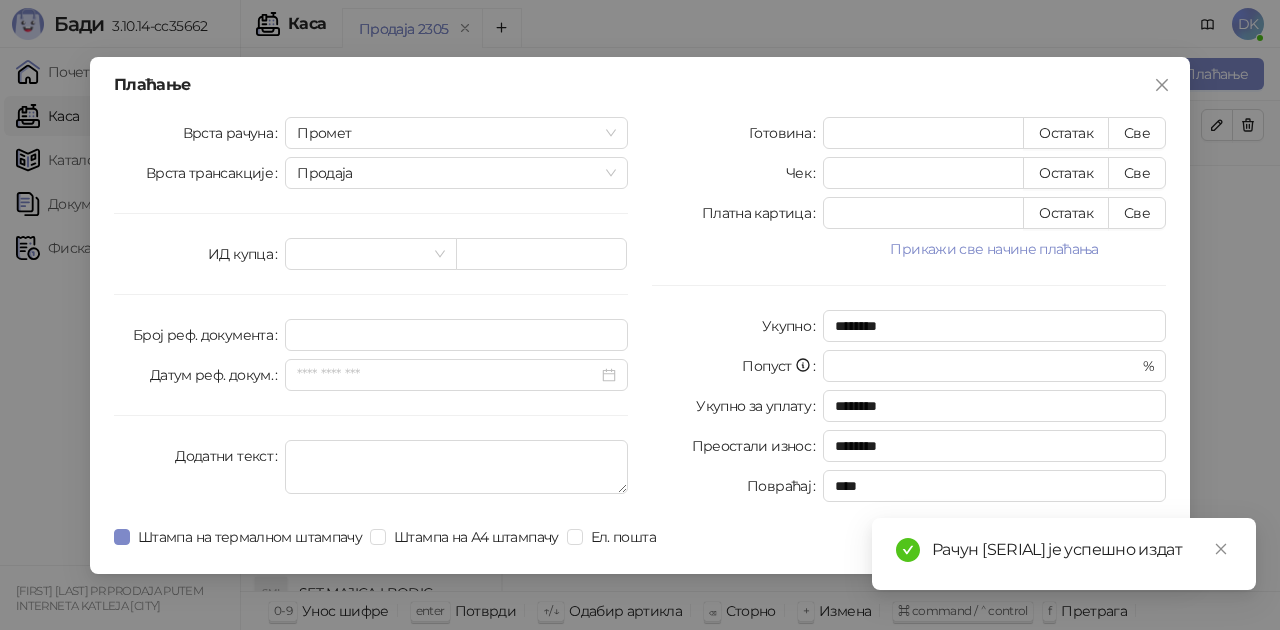 drag, startPoint x: 964, startPoint y: 251, endPoint x: 944, endPoint y: 252, distance: 20.024984 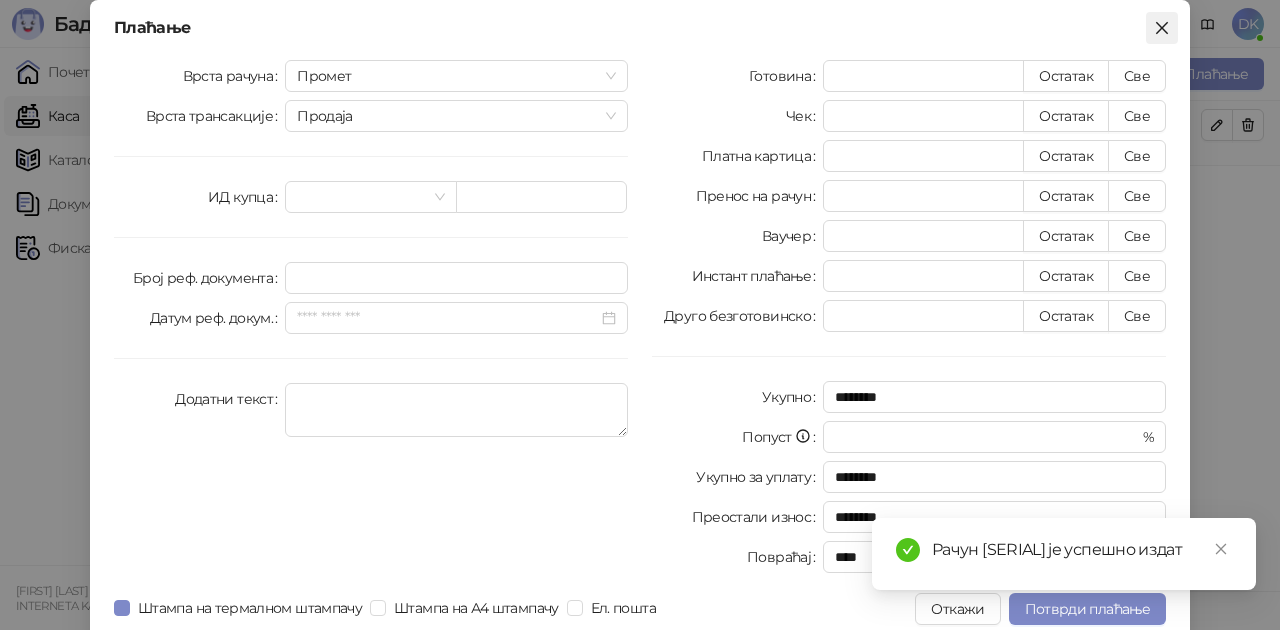 click 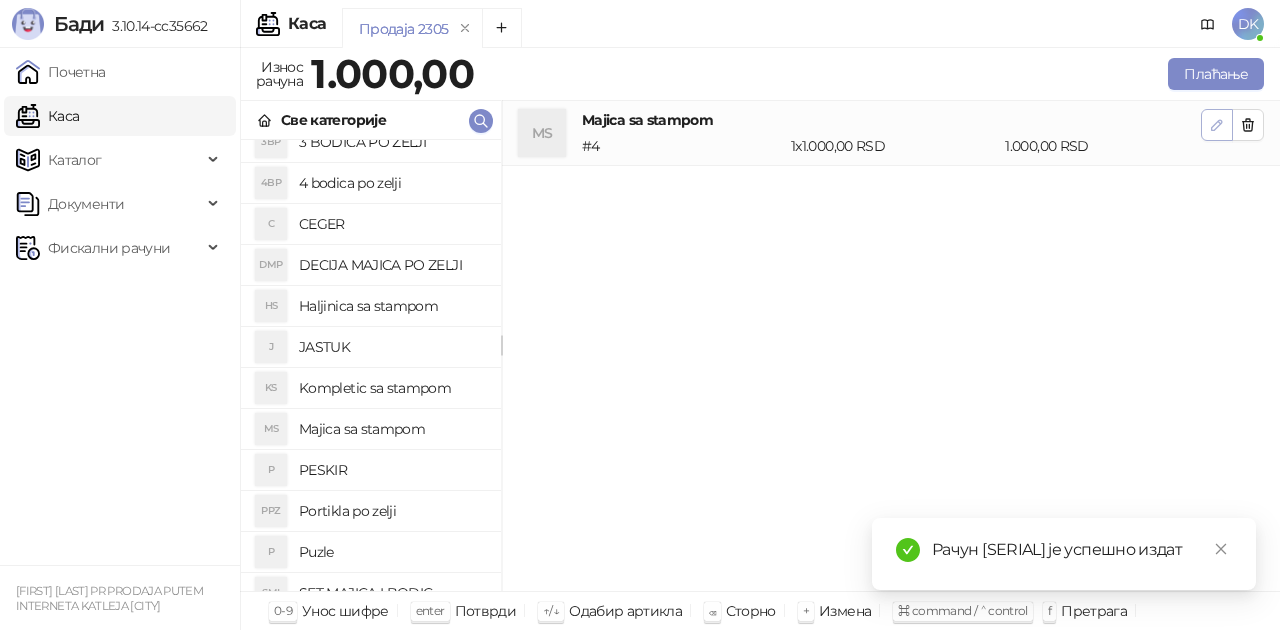 click 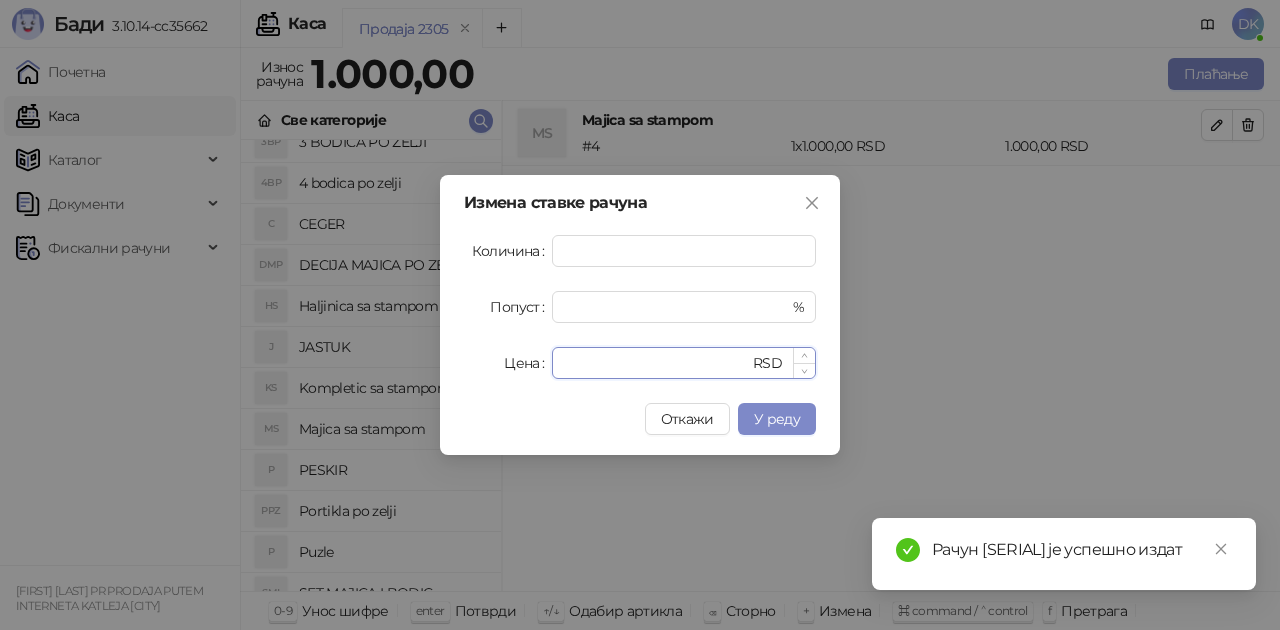 click on "****" at bounding box center (656, 363) 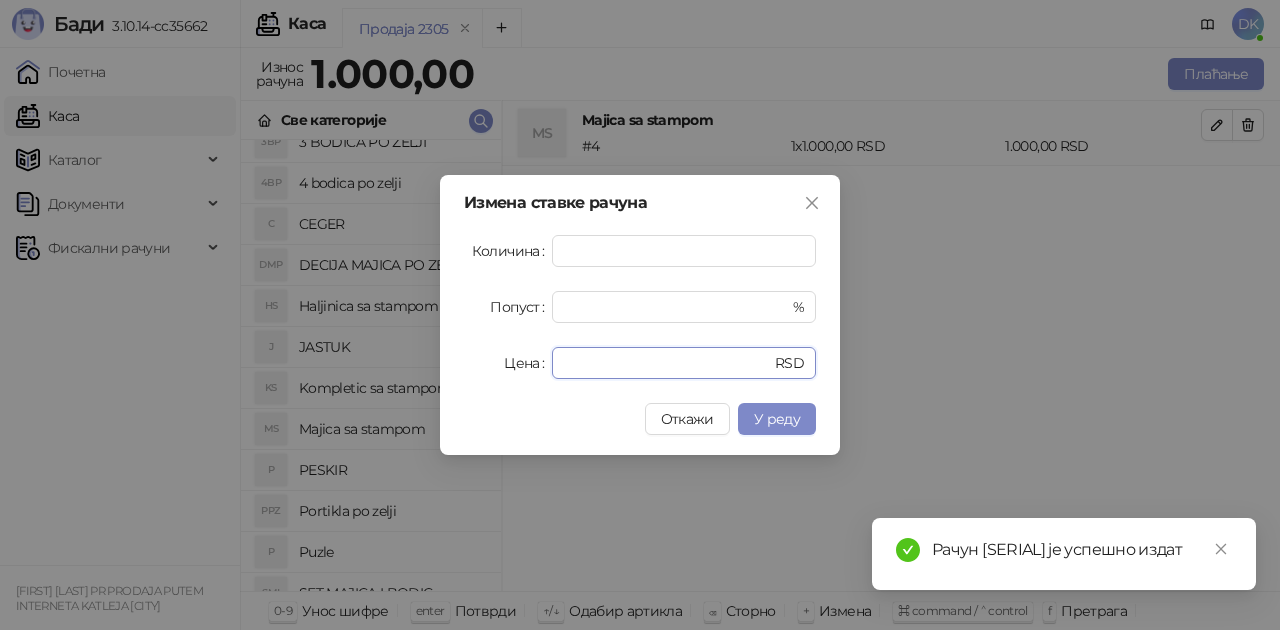 drag, startPoint x: 627, startPoint y: 366, endPoint x: 431, endPoint y: 350, distance: 196.65198 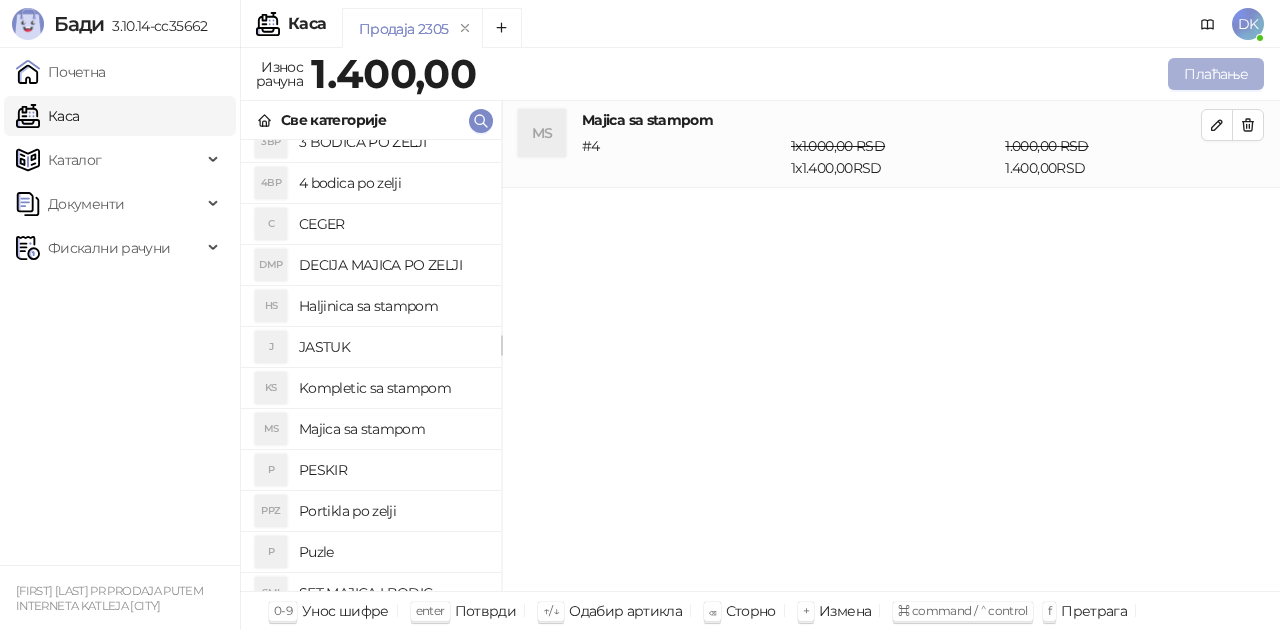 click on "Плаћање" at bounding box center [1216, 74] 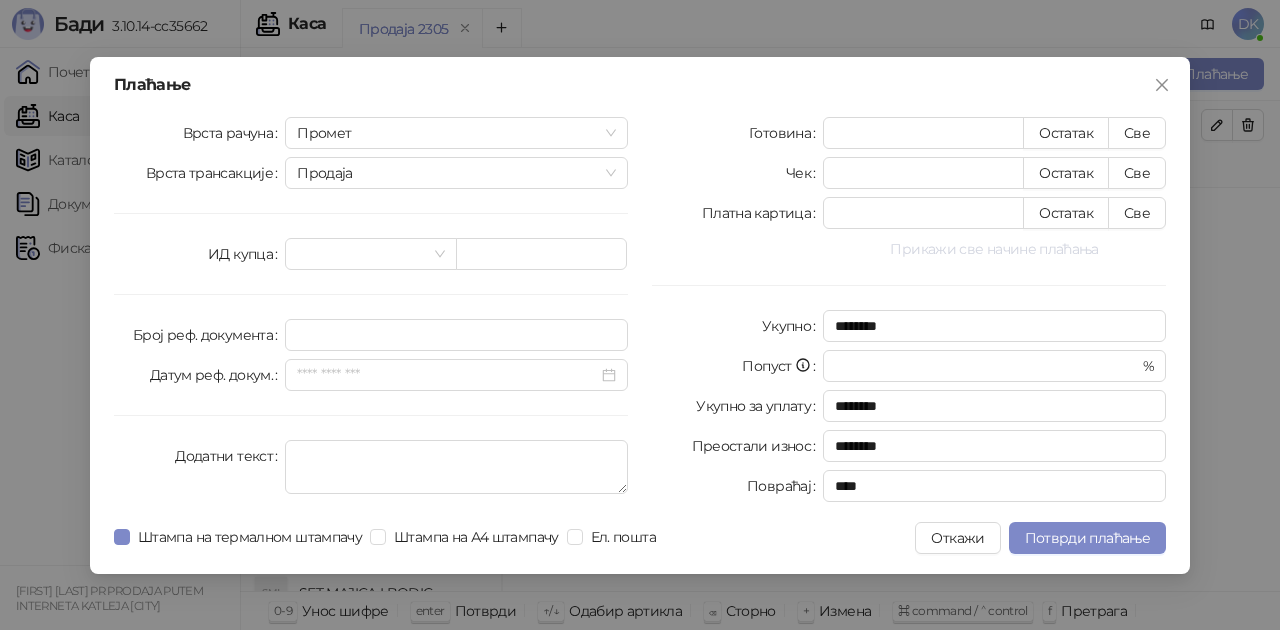 drag, startPoint x: 941, startPoint y: 252, endPoint x: 960, endPoint y: 250, distance: 19.104973 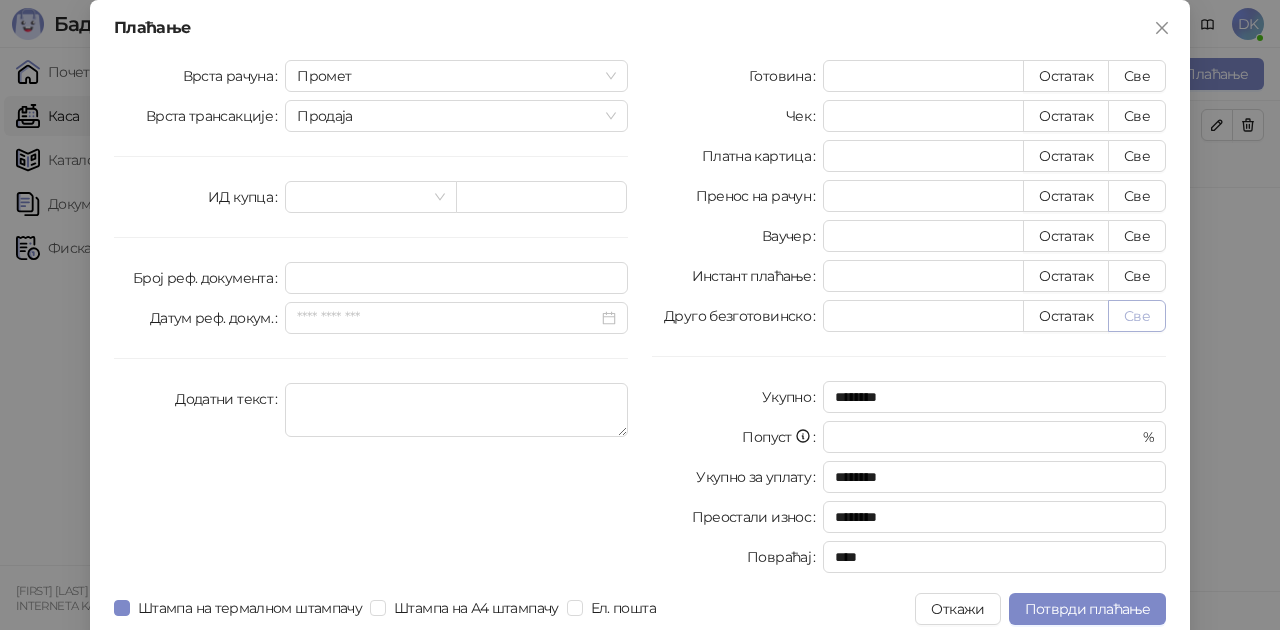 click on "Све" at bounding box center [1137, 316] 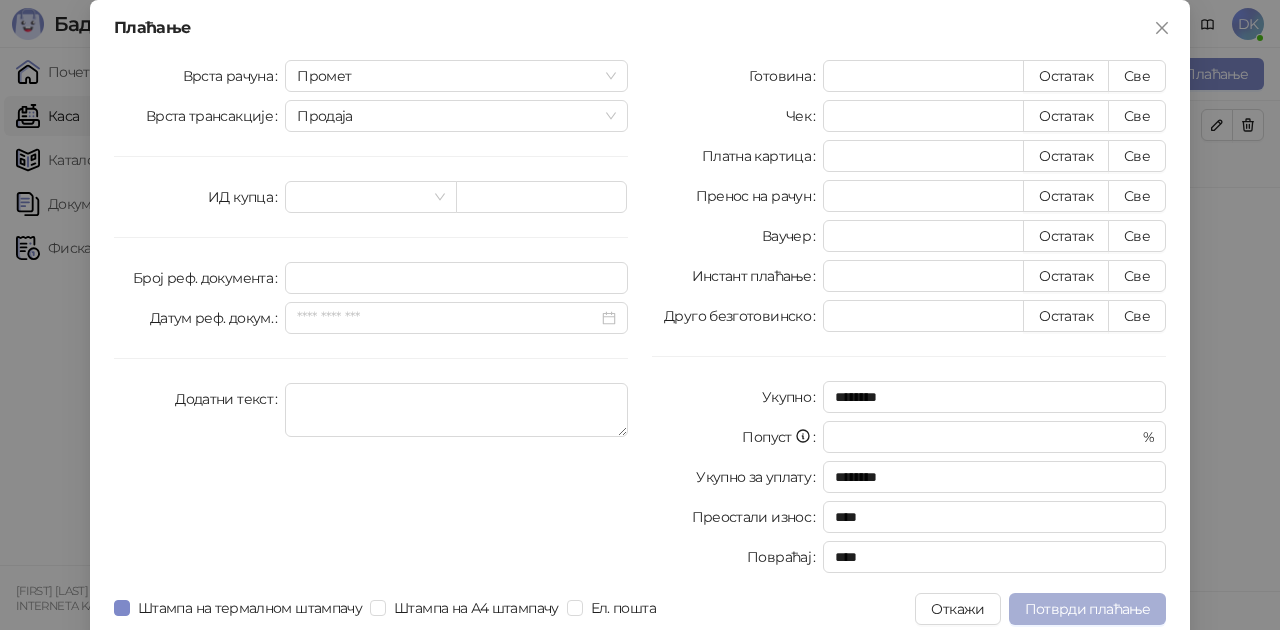 click on "Потврди плаћање" at bounding box center [1087, 609] 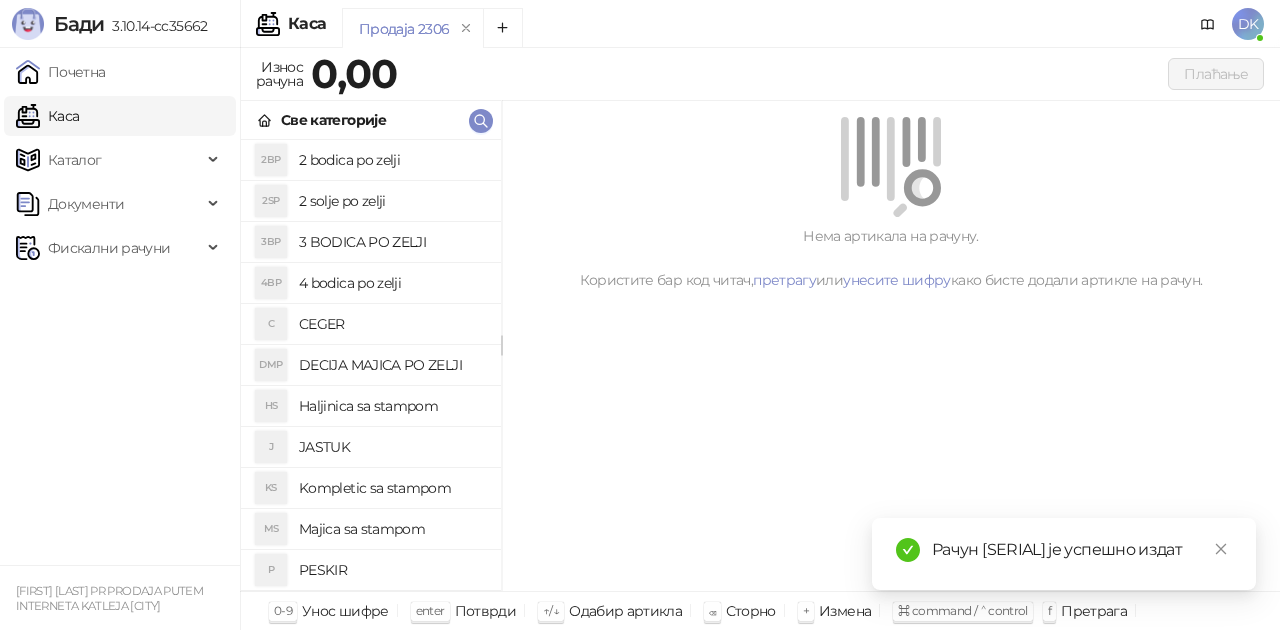 click on "2 bodica po zelji" at bounding box center [392, 160] 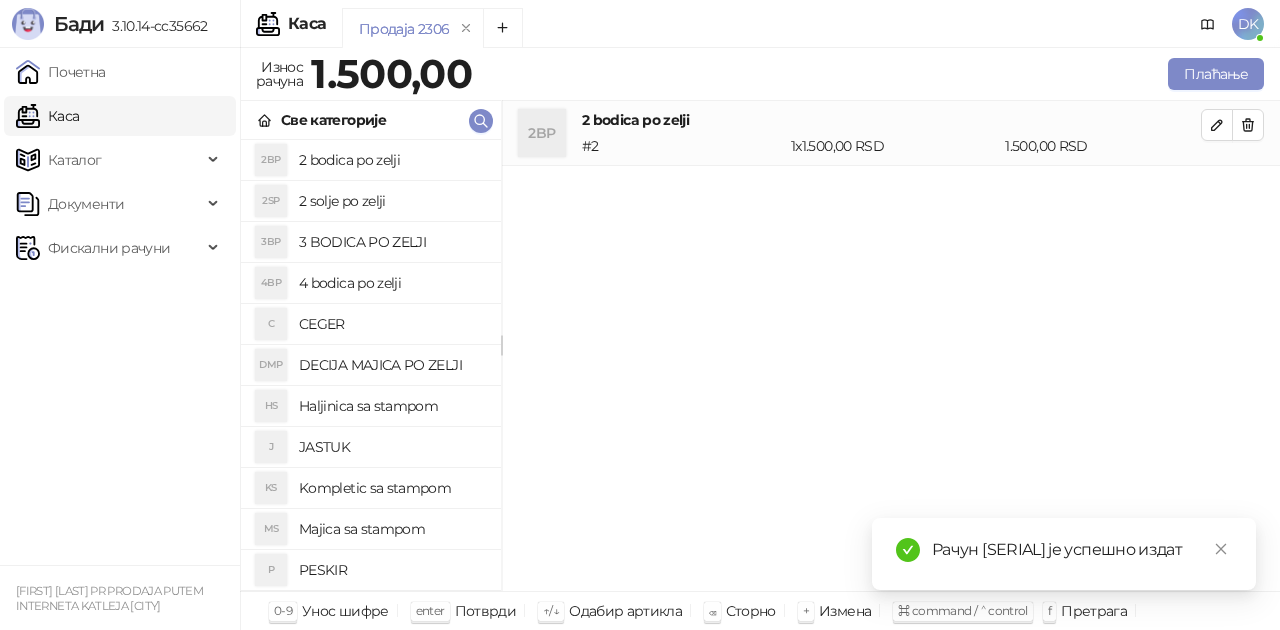 click on "Majica sa stampom" at bounding box center (392, 529) 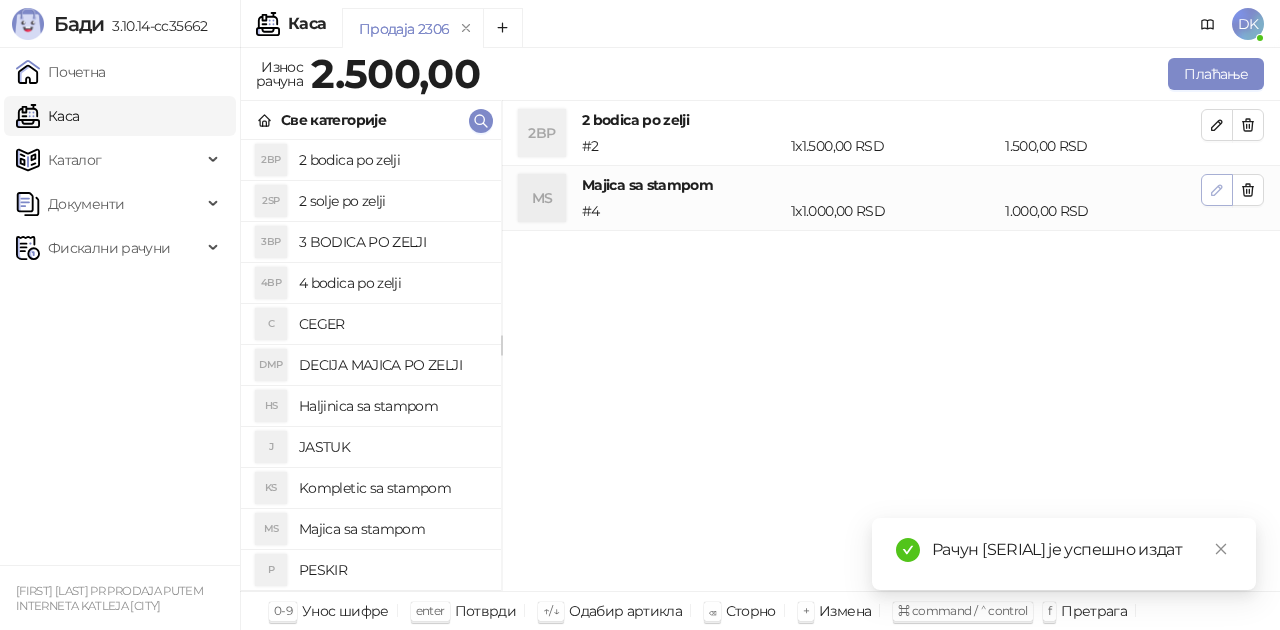 click at bounding box center [1217, 190] 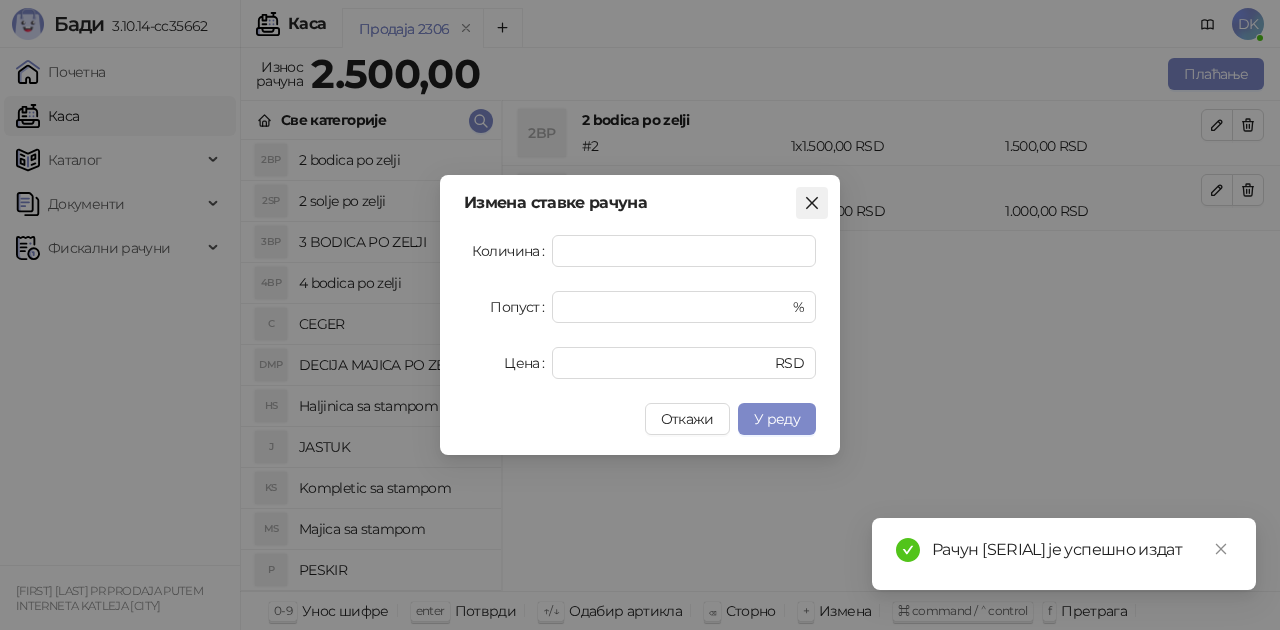 click 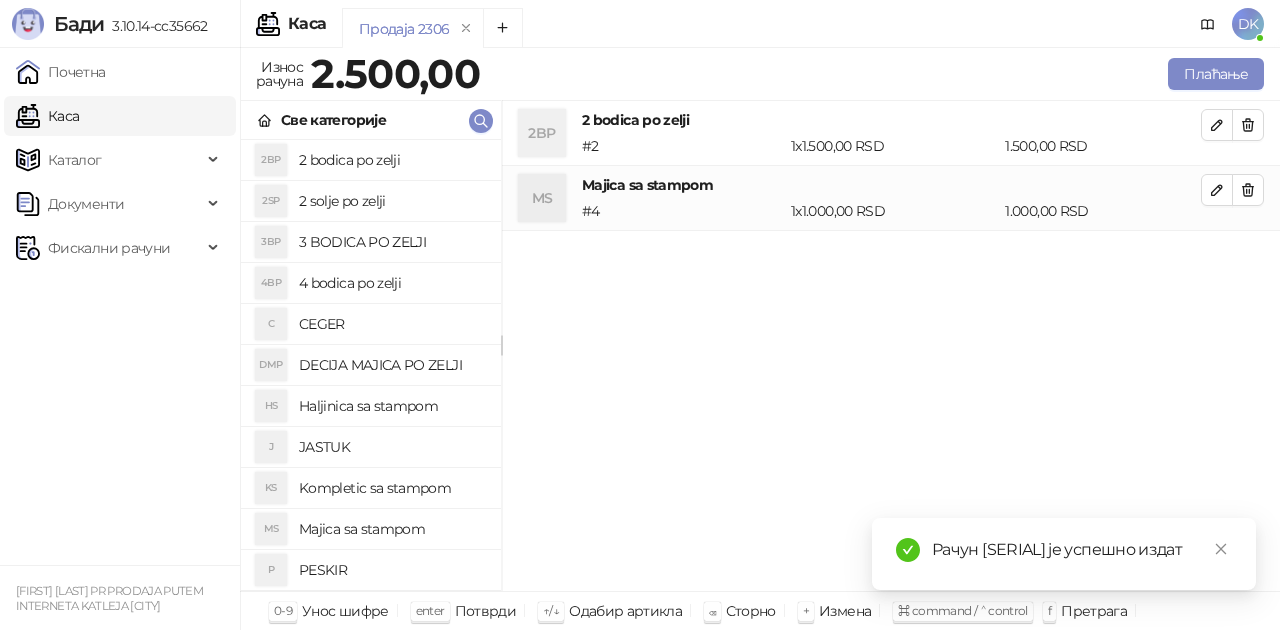 drag, startPoint x: 1210, startPoint y: 122, endPoint x: 1196, endPoint y: 128, distance: 15.231546 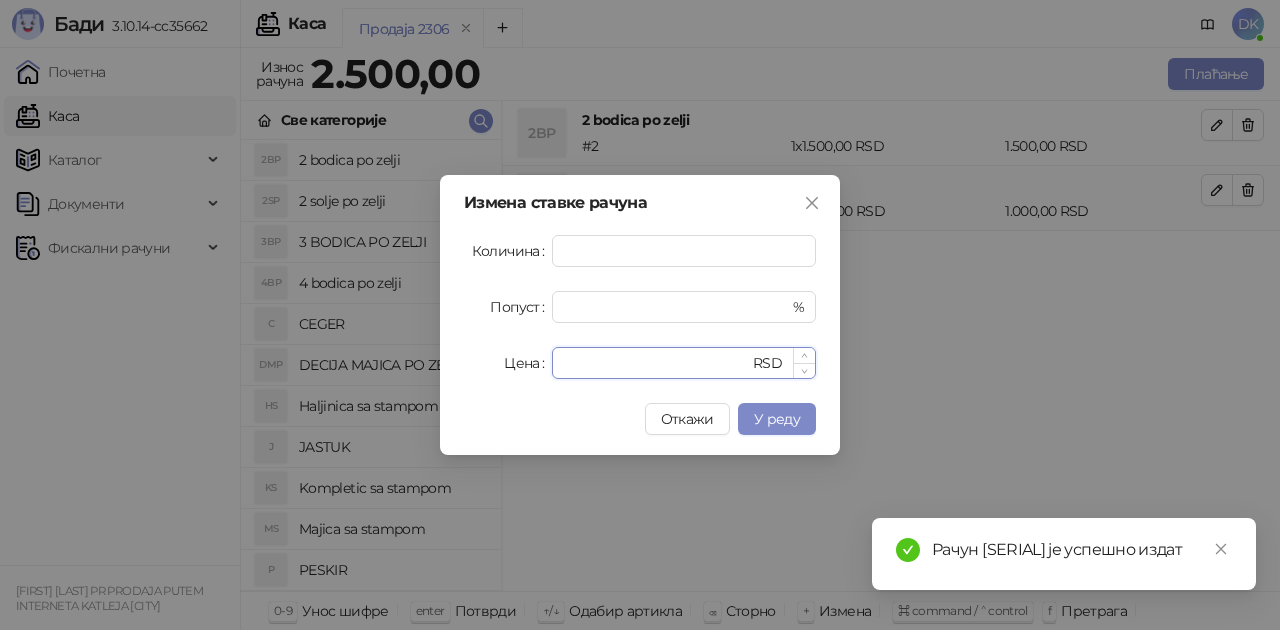 click on "****" at bounding box center (656, 363) 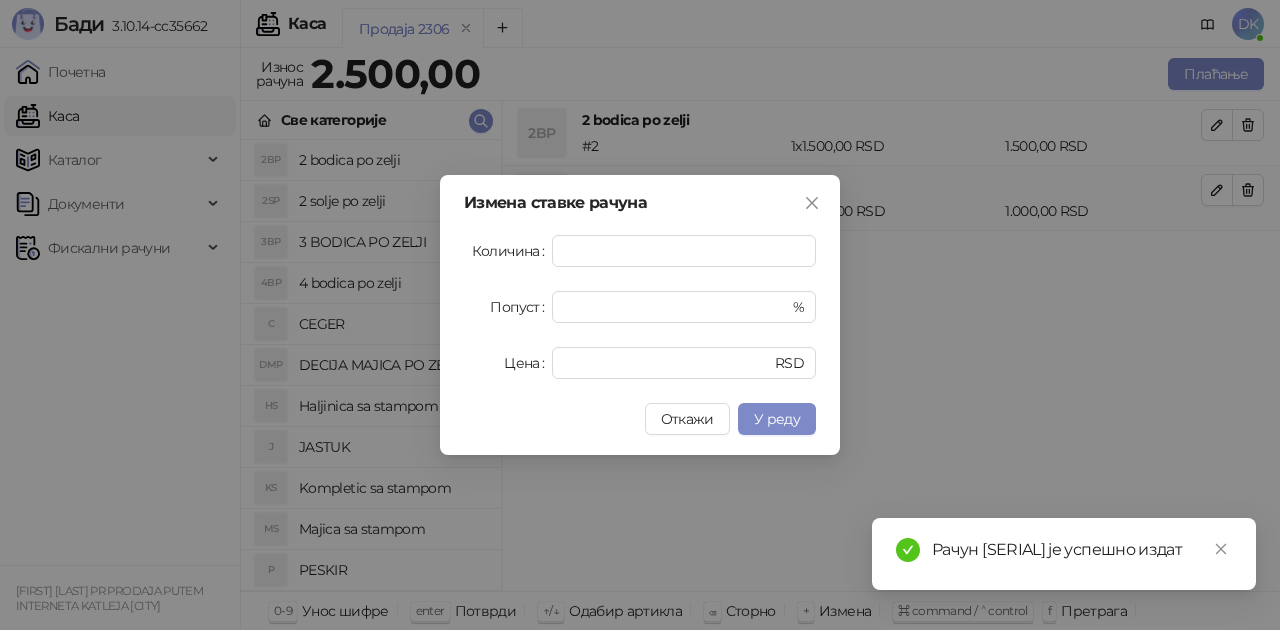 click on "Измена ставке рачуна Количина * Попуст * % Цена **** RSD Откажи У реду" at bounding box center (640, 315) 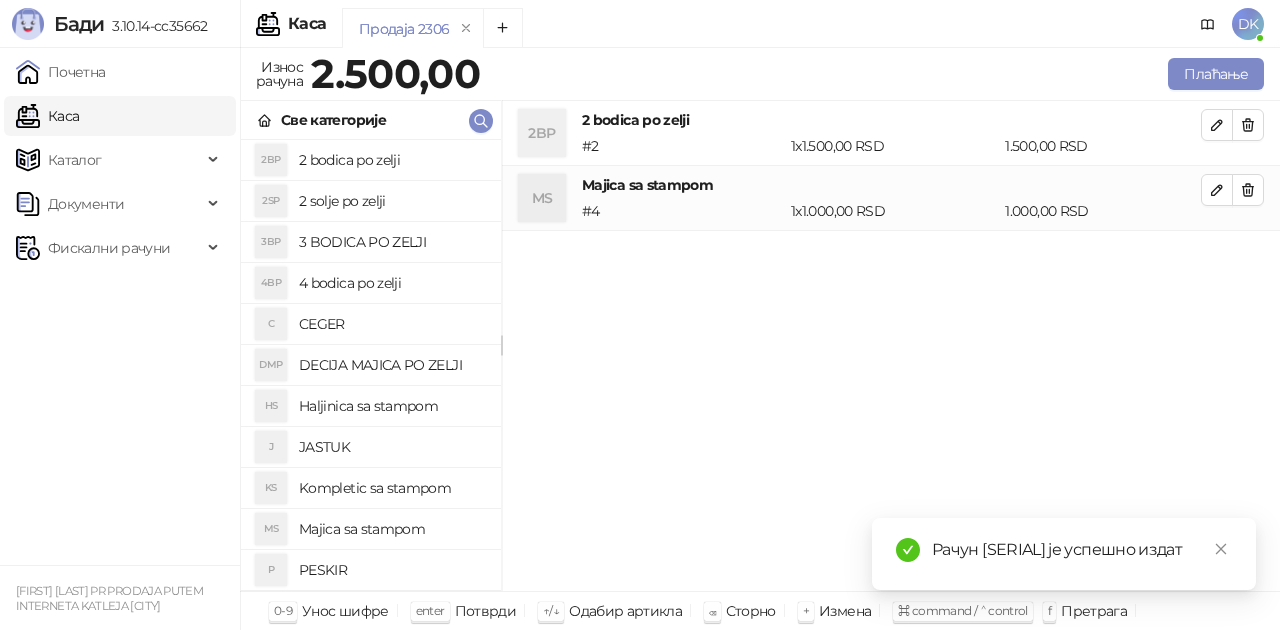 drag, startPoint x: 1212, startPoint y: 192, endPoint x: 1202, endPoint y: 194, distance: 10.198039 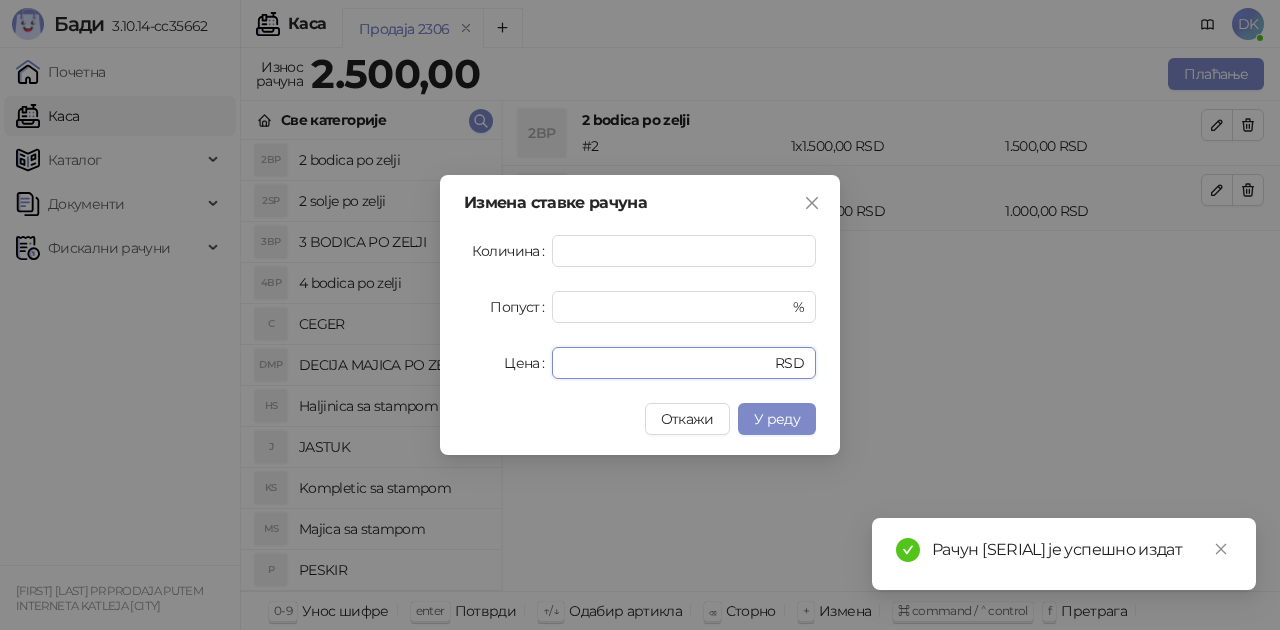 drag, startPoint x: 578, startPoint y: 360, endPoint x: 380, endPoint y: 357, distance: 198.02272 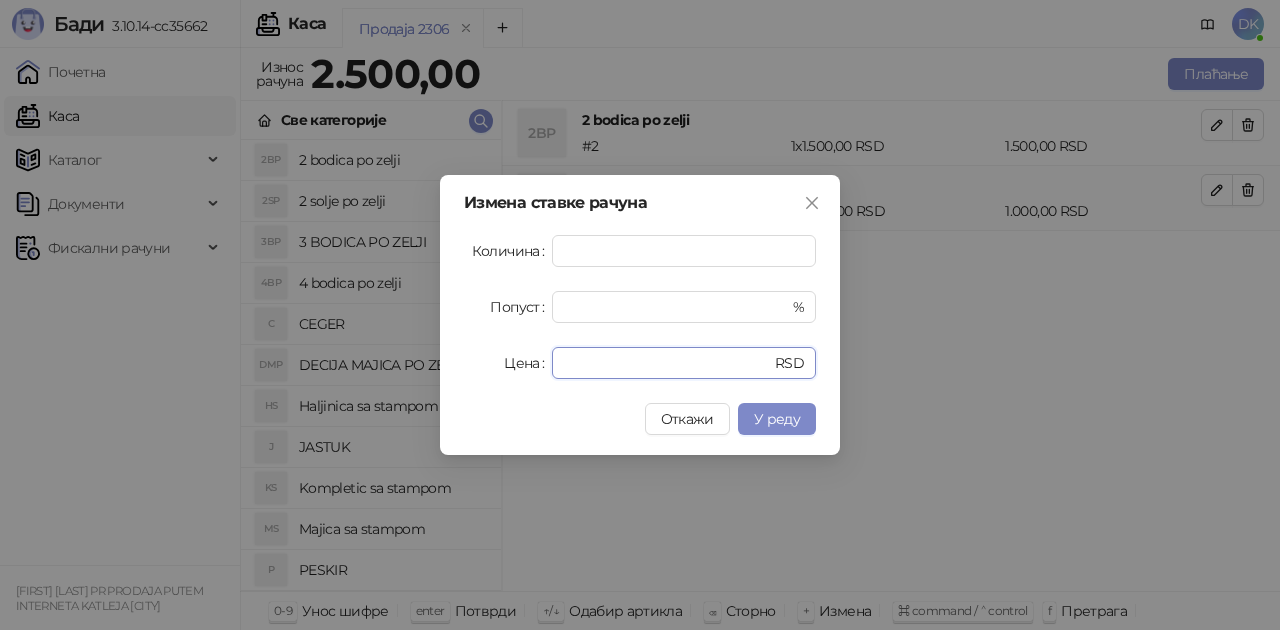 type on "****" 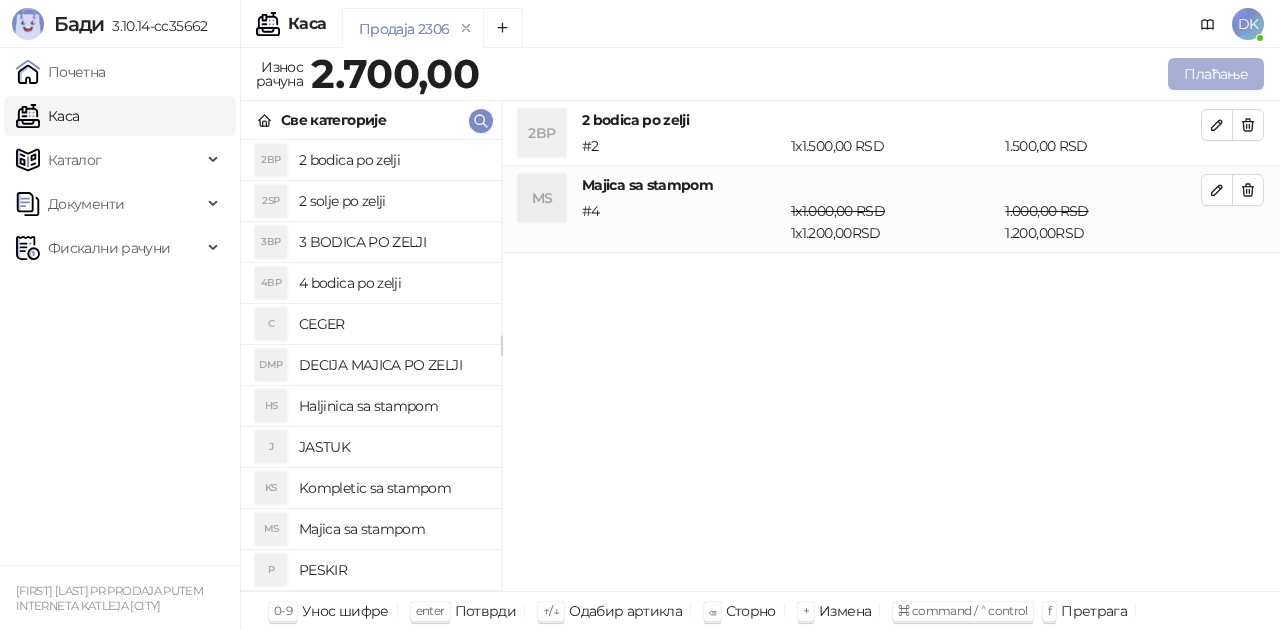click on "Плаћање" at bounding box center [1216, 74] 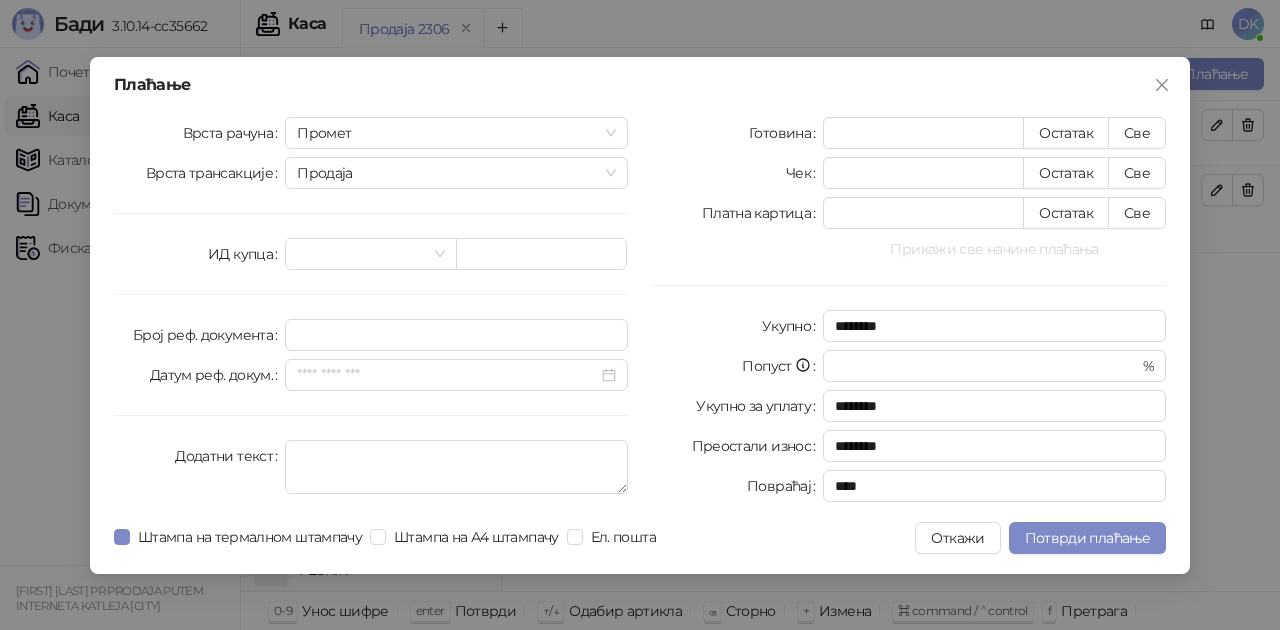 click on "Прикажи све начине плаћања" at bounding box center (994, 249) 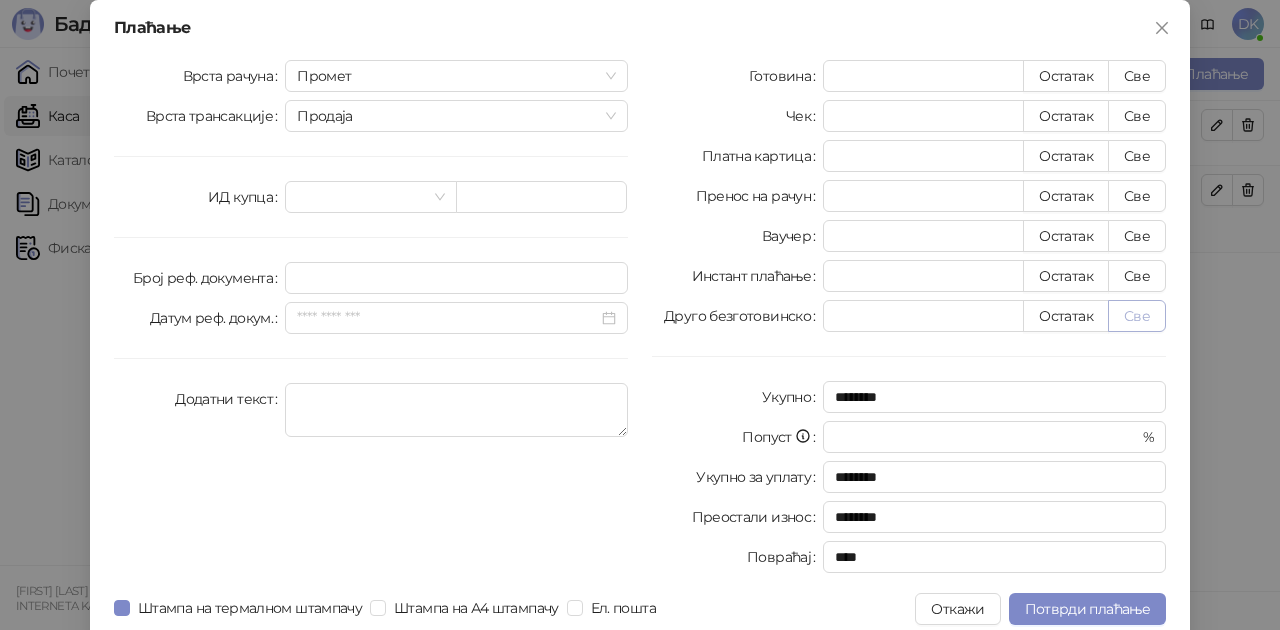 click on "Све" at bounding box center (1137, 316) 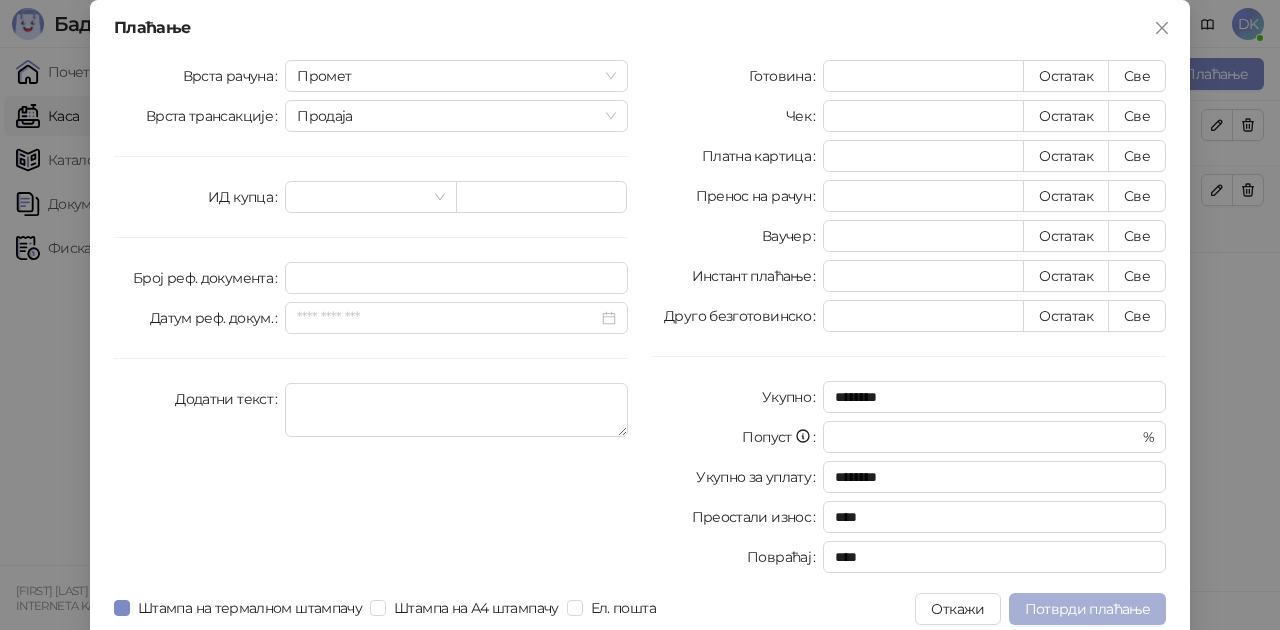 click on "Потврди плаћање" at bounding box center (1087, 609) 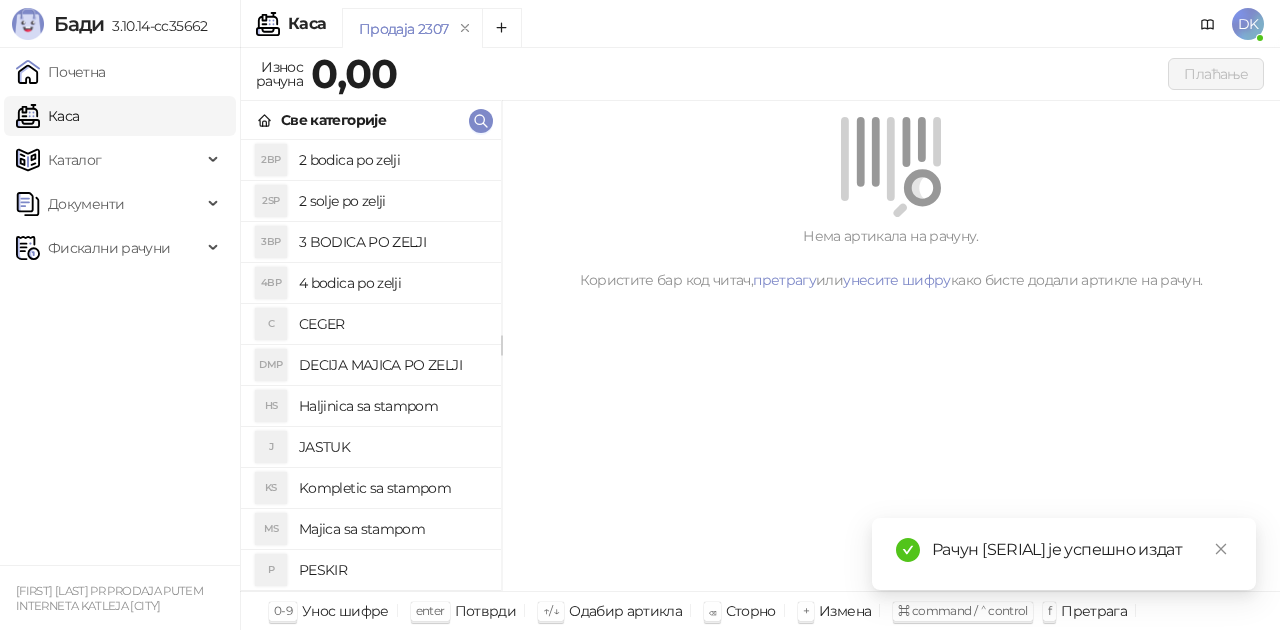 click on "4 bodica po zelji" at bounding box center (392, 283) 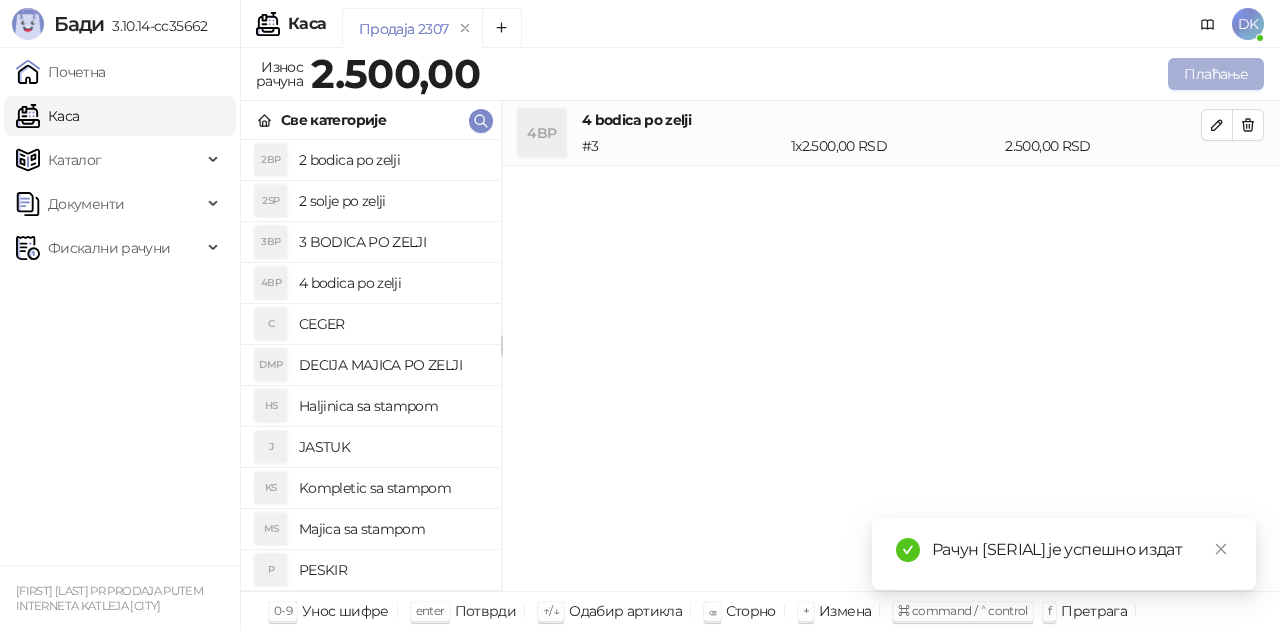 click on "Плаћање" at bounding box center [1216, 74] 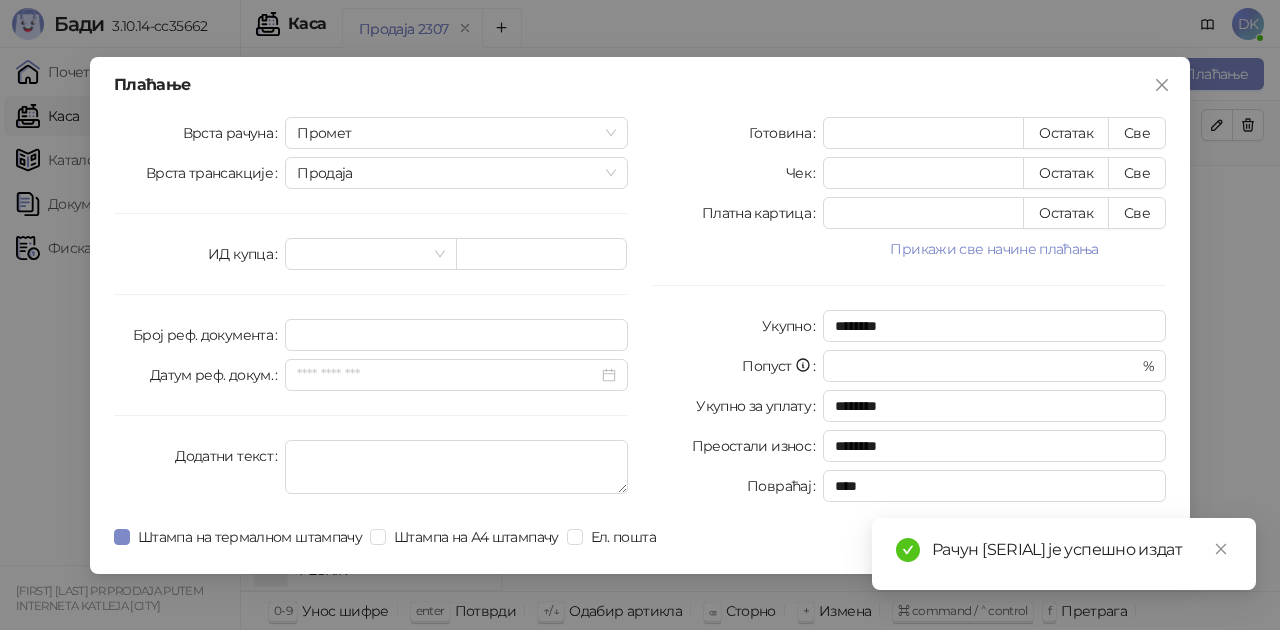 click on "Прикажи све начине плаћања" at bounding box center [994, 249] 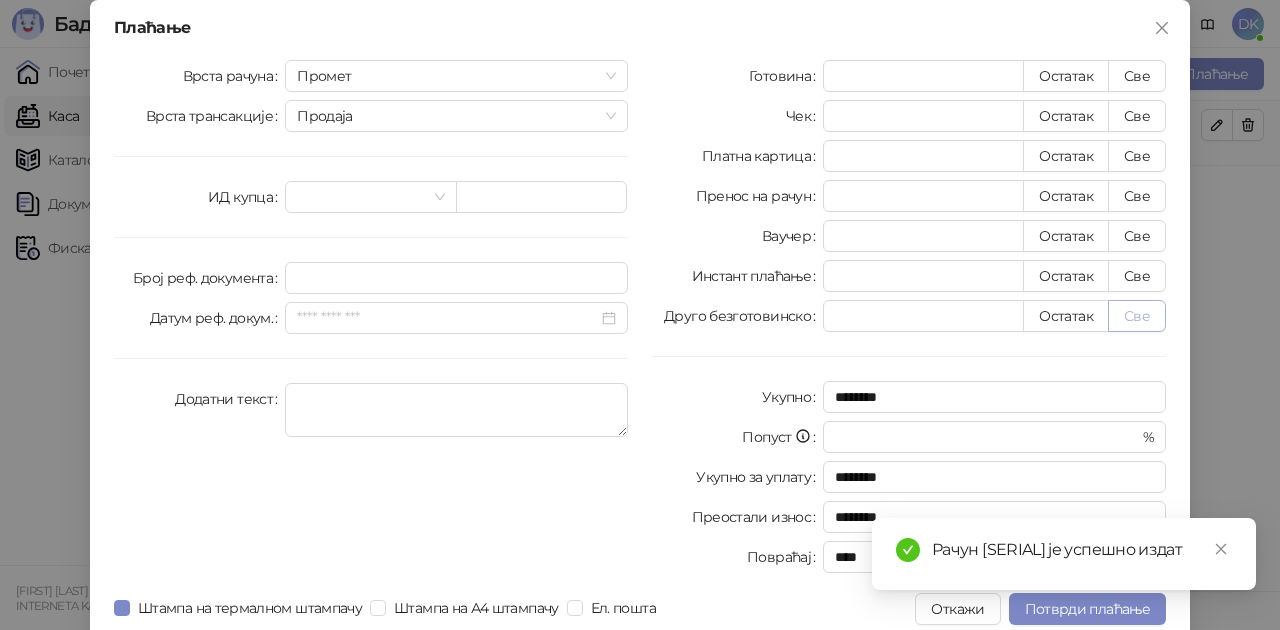 click on "Све" at bounding box center [1137, 316] 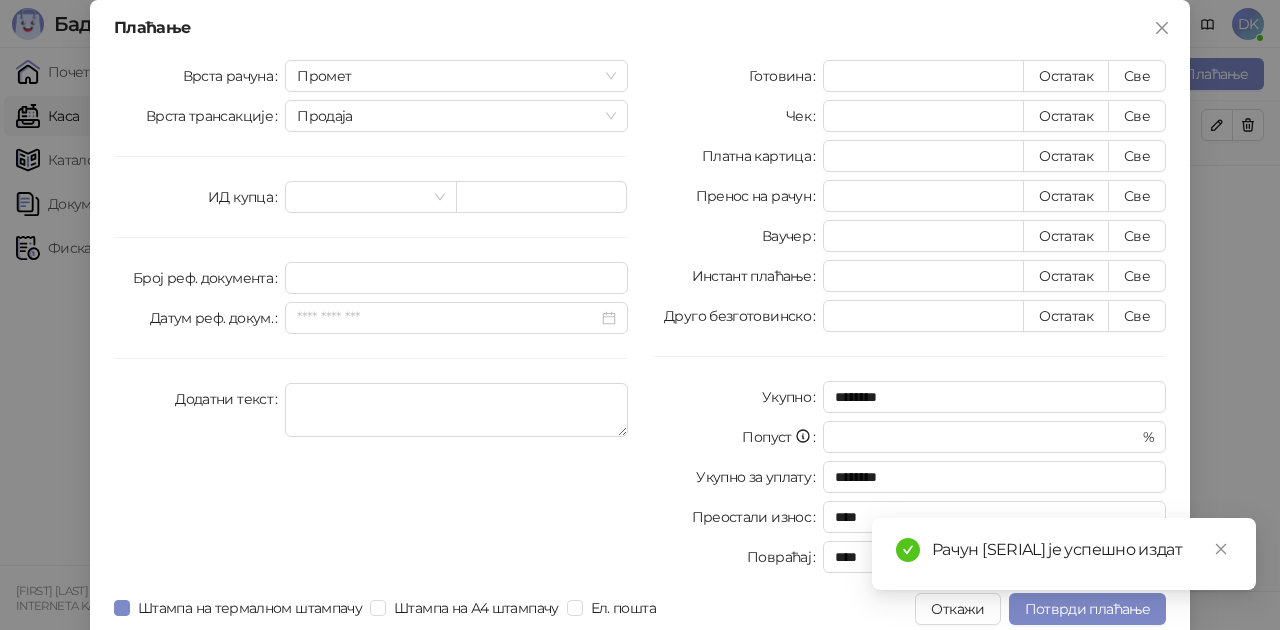 click on "Рачун [SERIAL] је успешно издат" at bounding box center (1064, 554) 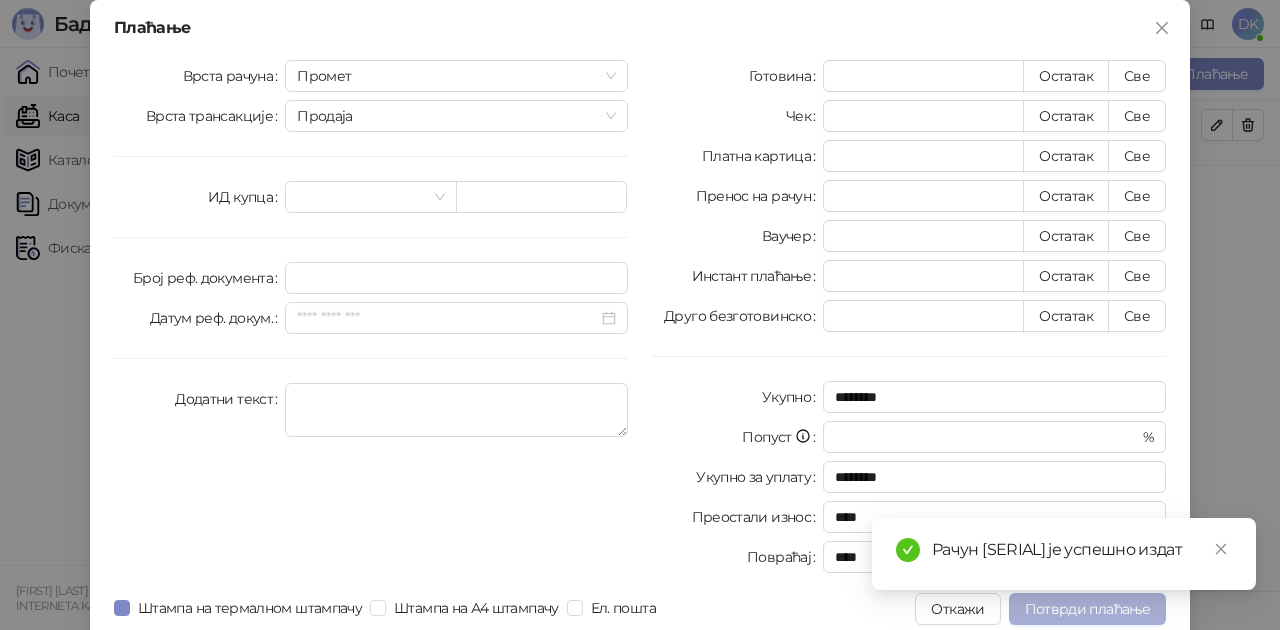 click on "Потврди плаћање" at bounding box center (1087, 609) 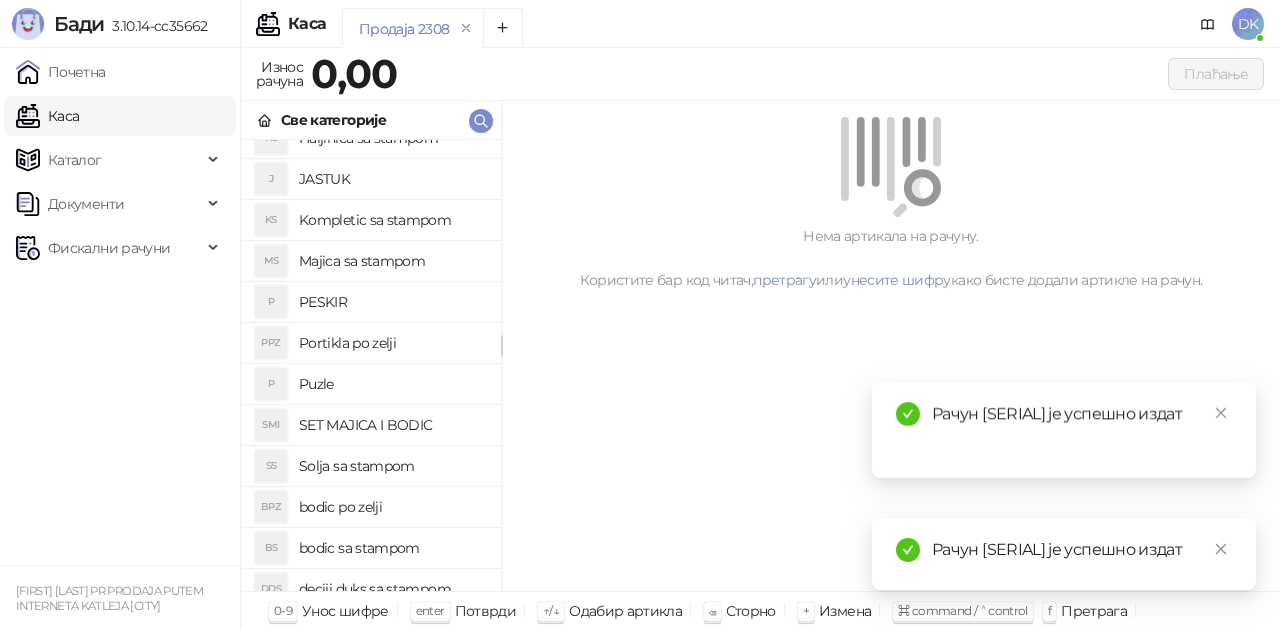 scroll, scrollTop: 300, scrollLeft: 0, axis: vertical 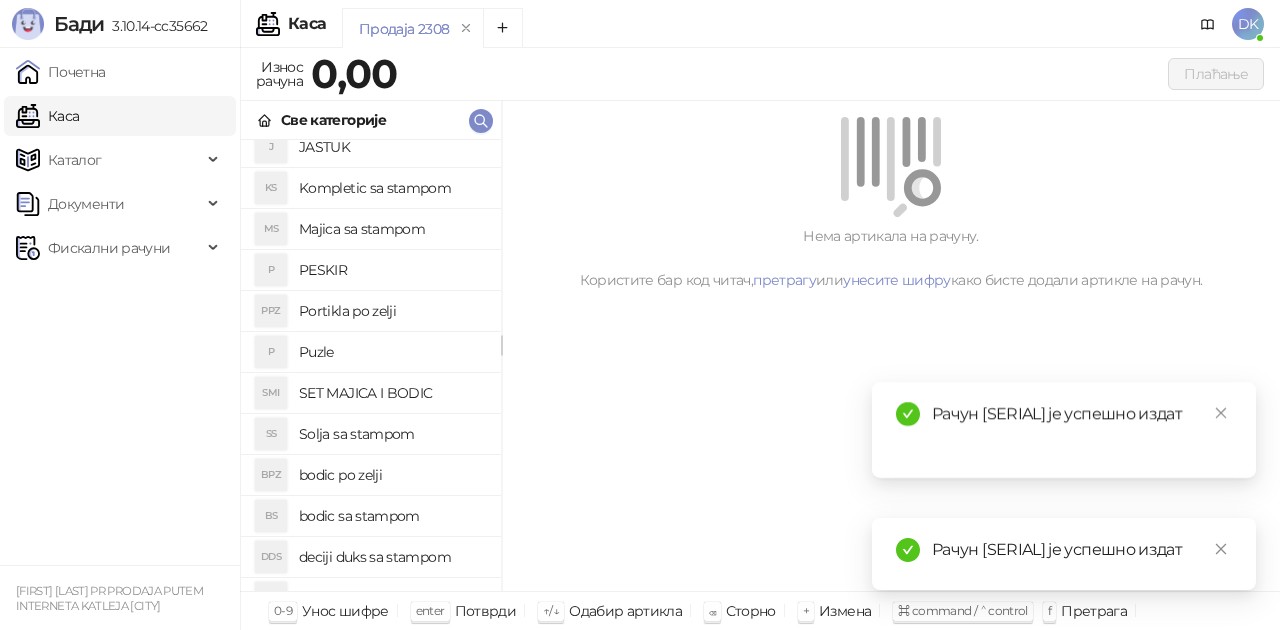 click on "bodic po zelji" at bounding box center [392, 475] 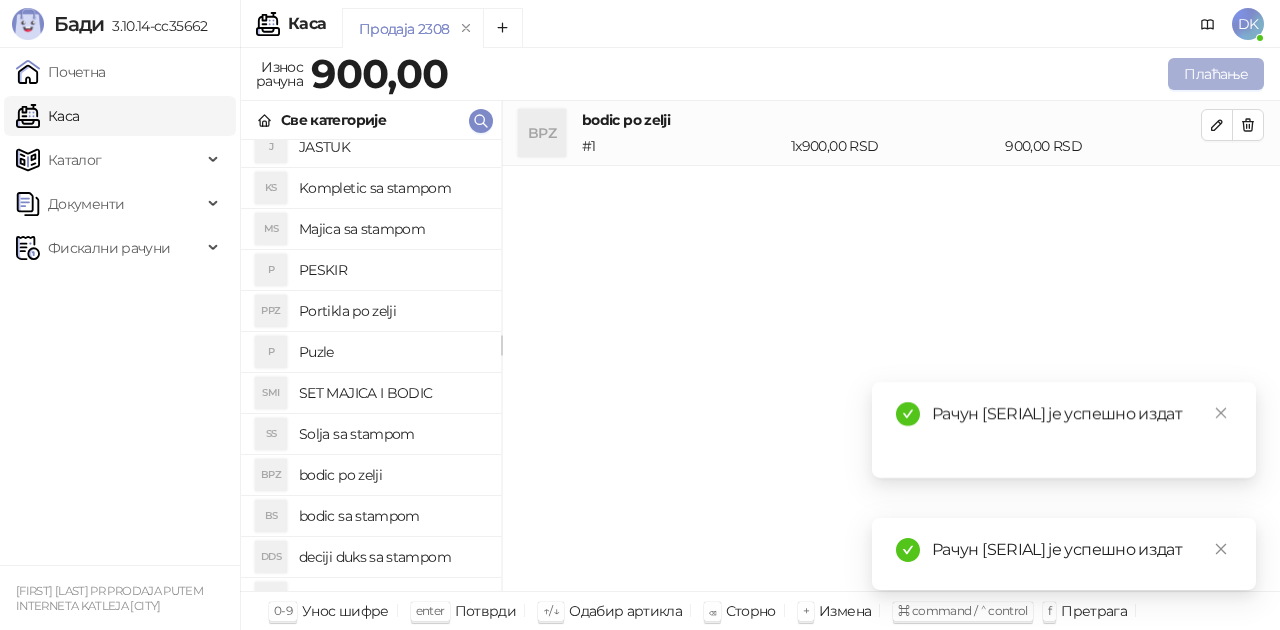 click on "Плаћање" at bounding box center [1216, 74] 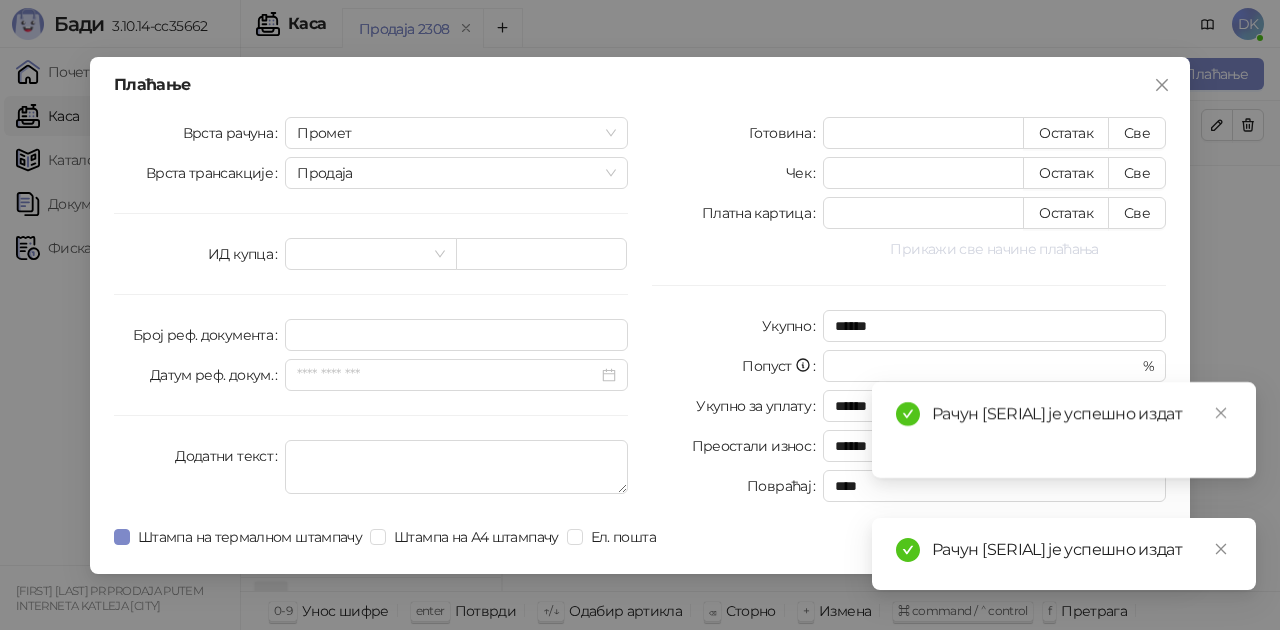 click on "Прикажи све начине плаћања" at bounding box center [994, 249] 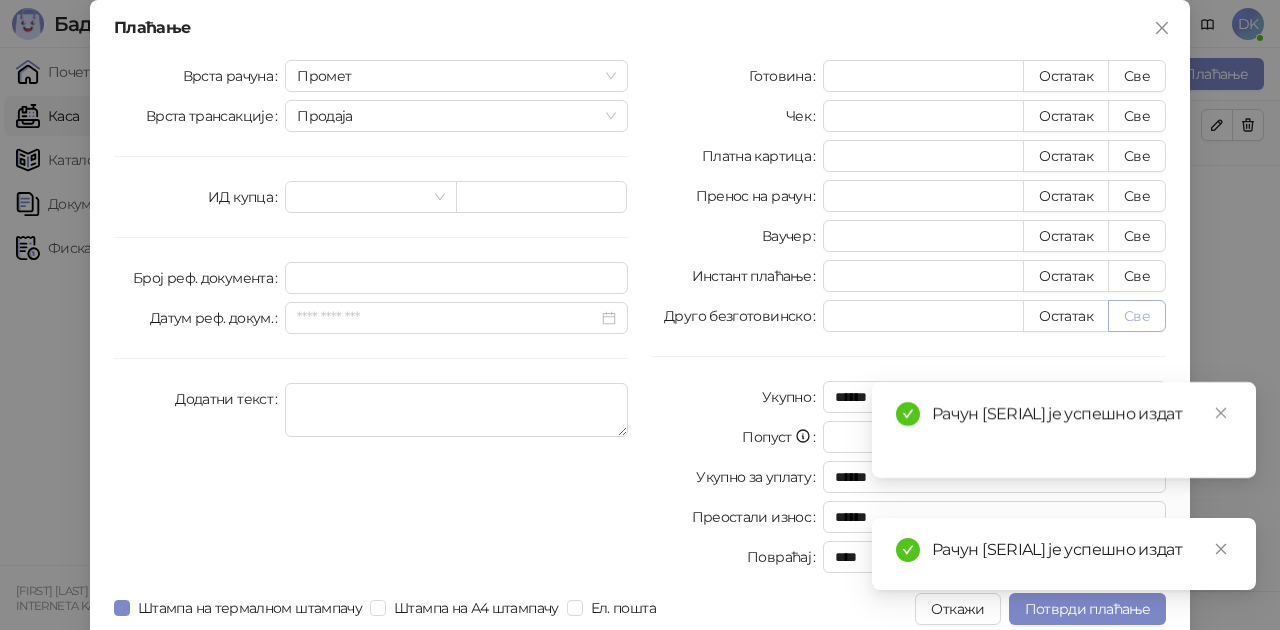 click on "Све" at bounding box center (1137, 316) 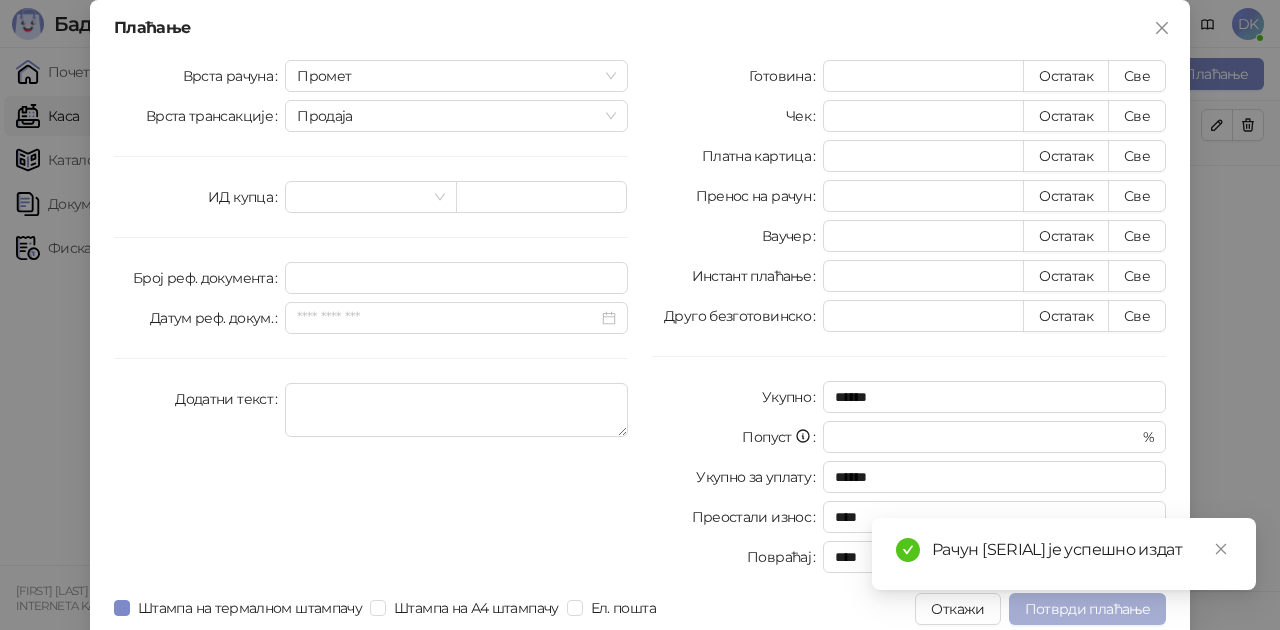 click on "Потврди плаћање" at bounding box center (1087, 609) 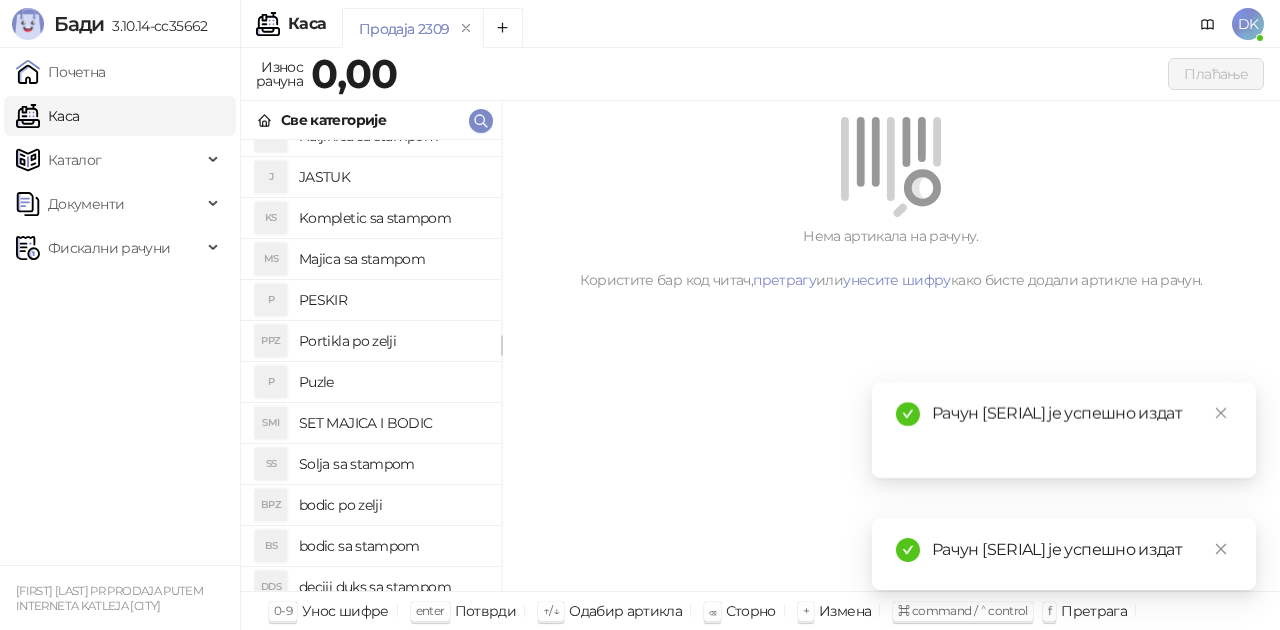 scroll, scrollTop: 300, scrollLeft: 0, axis: vertical 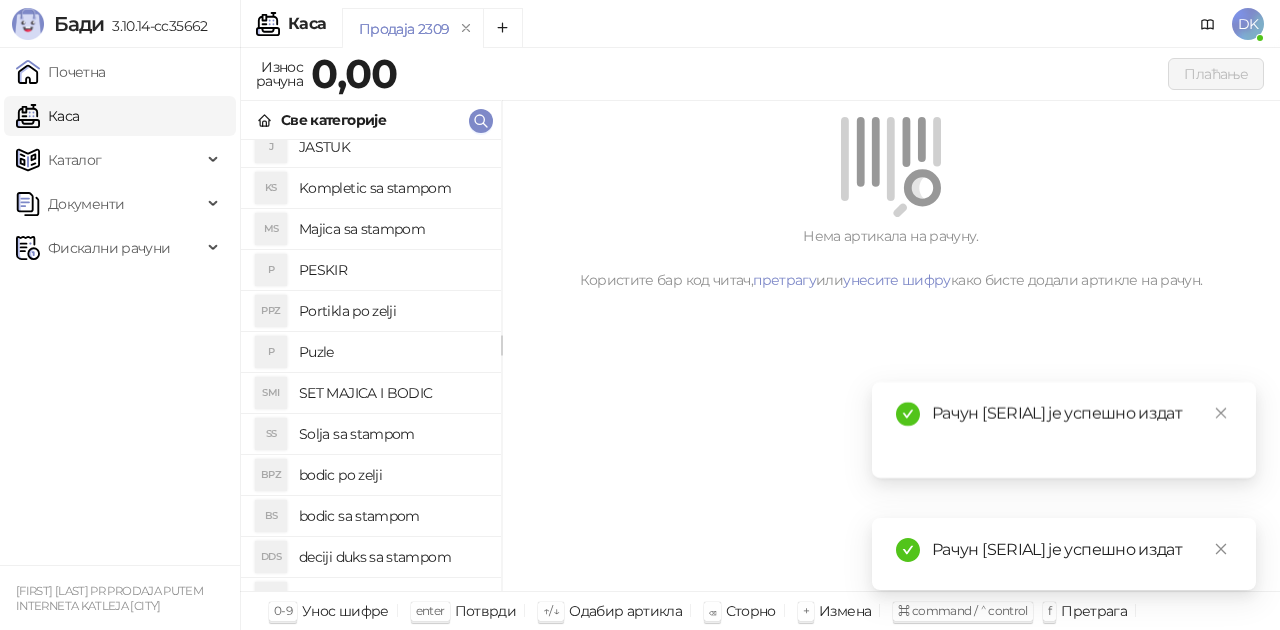 click on "bodic po zelji" at bounding box center [392, 475] 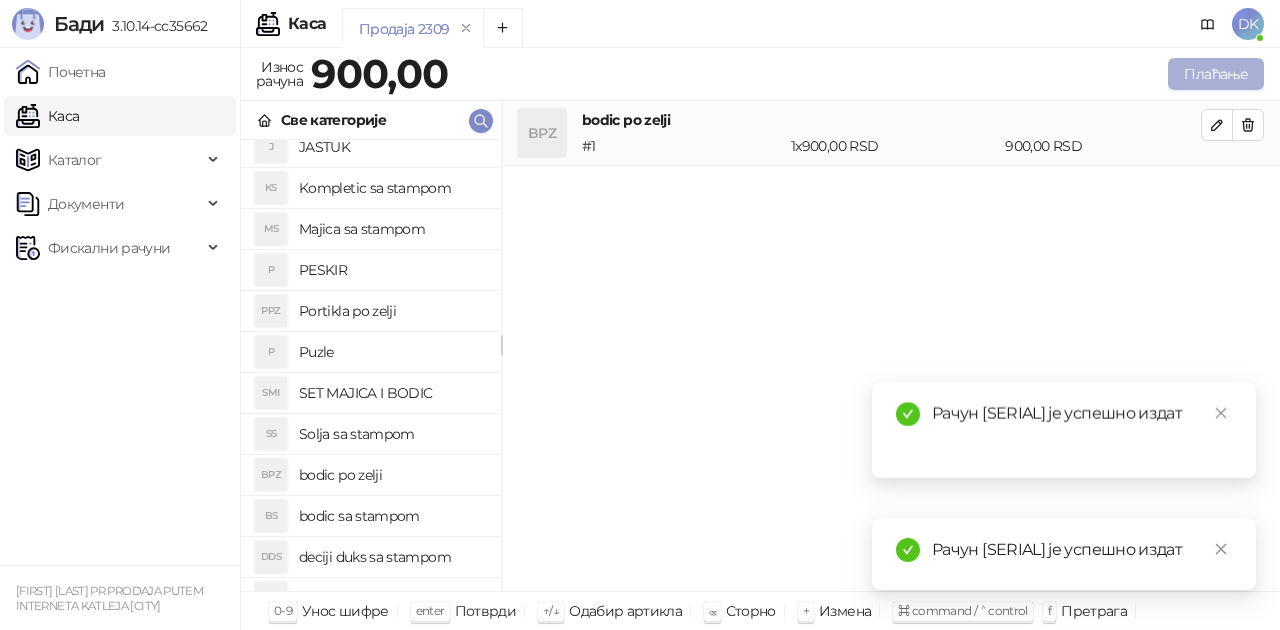 click on "Плаћање" at bounding box center [1216, 74] 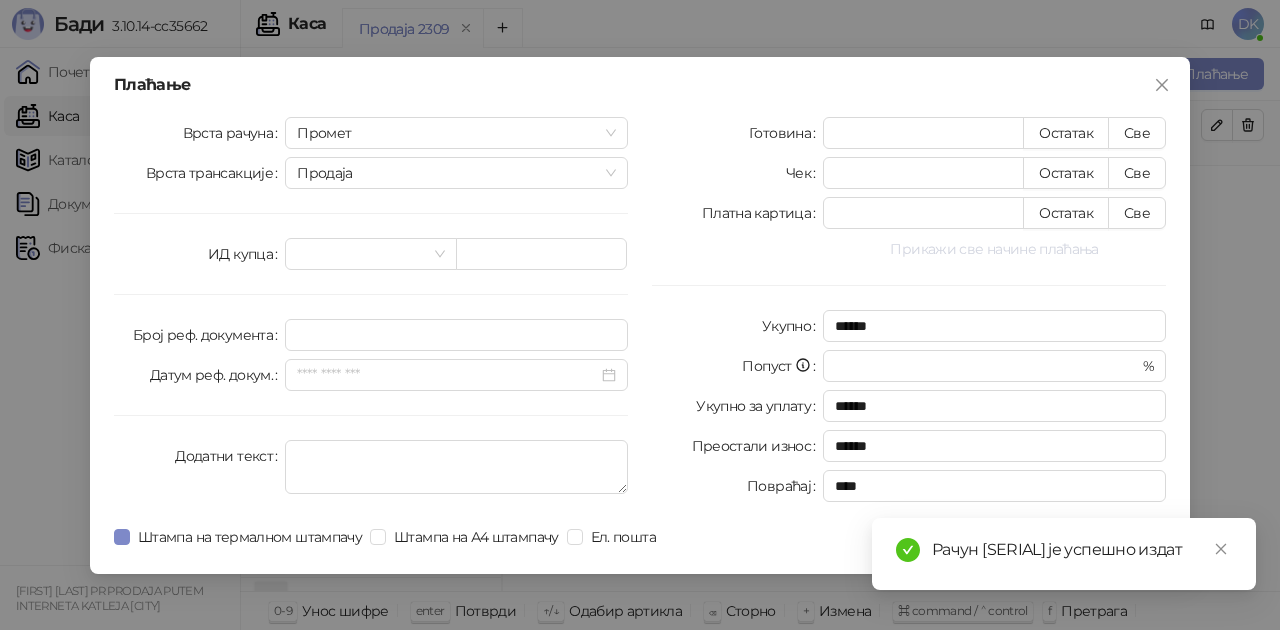 click on "Прикажи све начине плаћања" at bounding box center (994, 249) 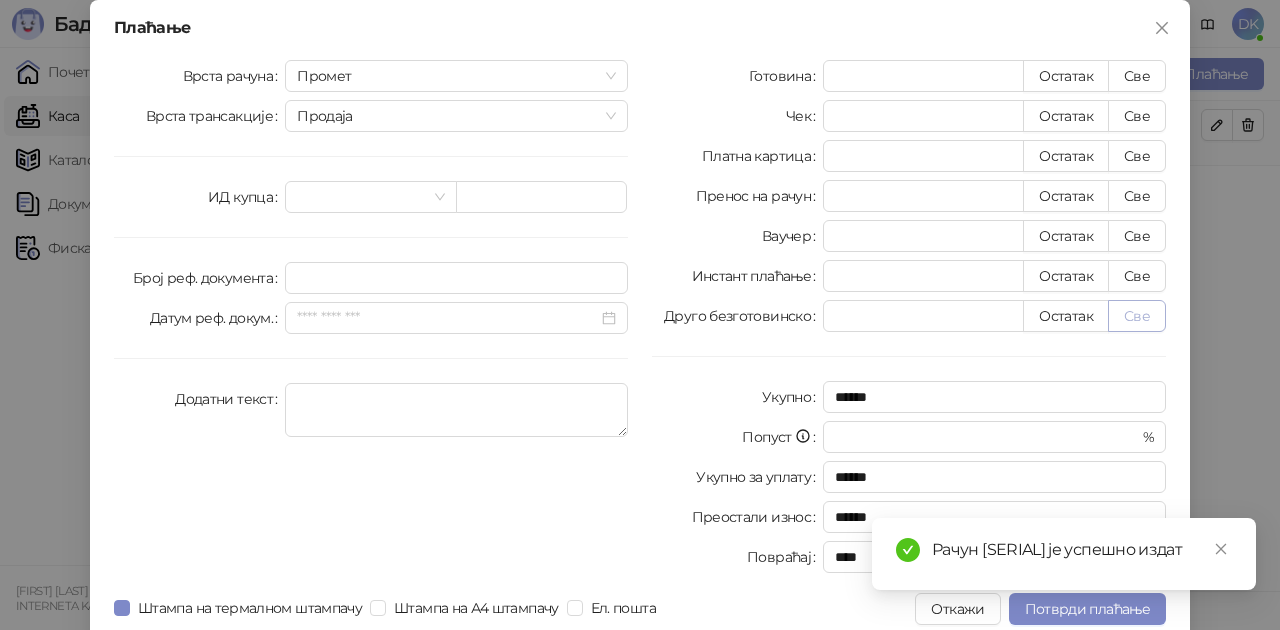 click on "Све" at bounding box center (1137, 316) 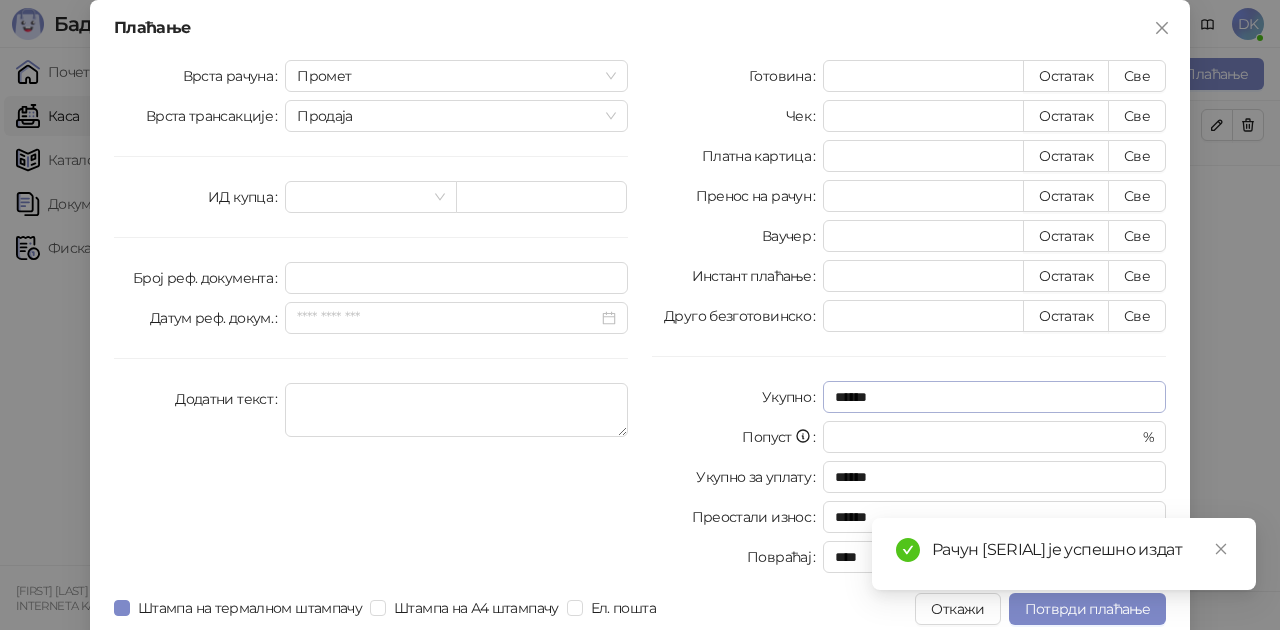 type on "***" 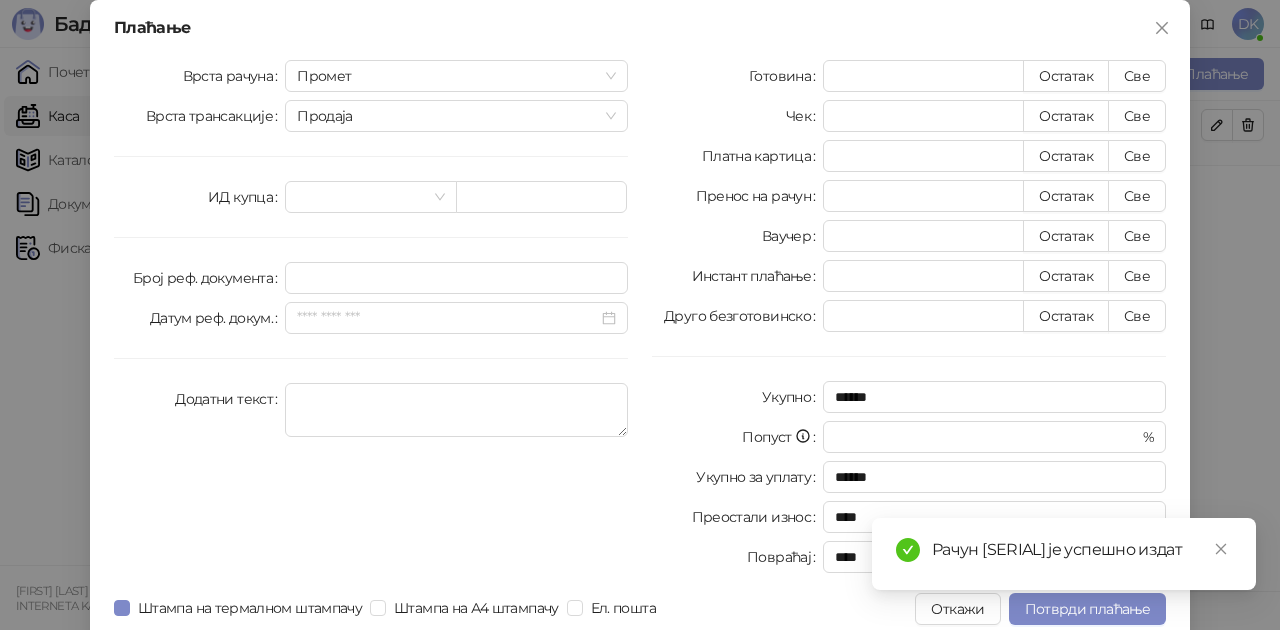 click on "Рачун [SERIAL] је успешно издат" at bounding box center (1064, 554) 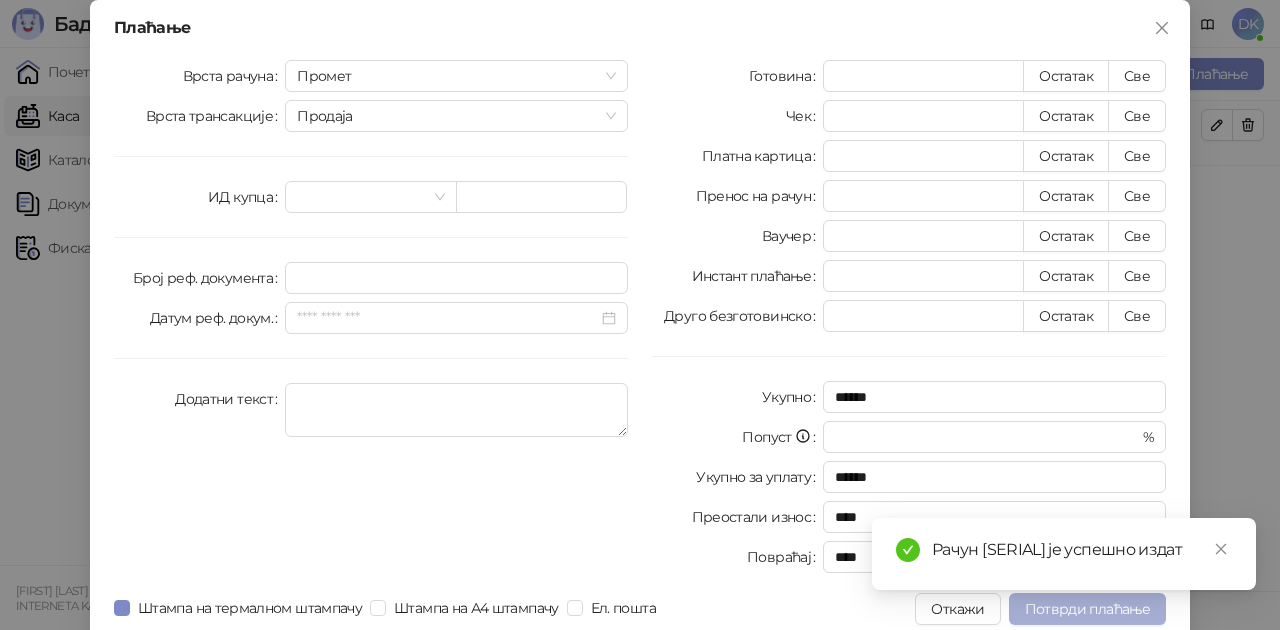 click on "Потврди плаћање" at bounding box center [1087, 609] 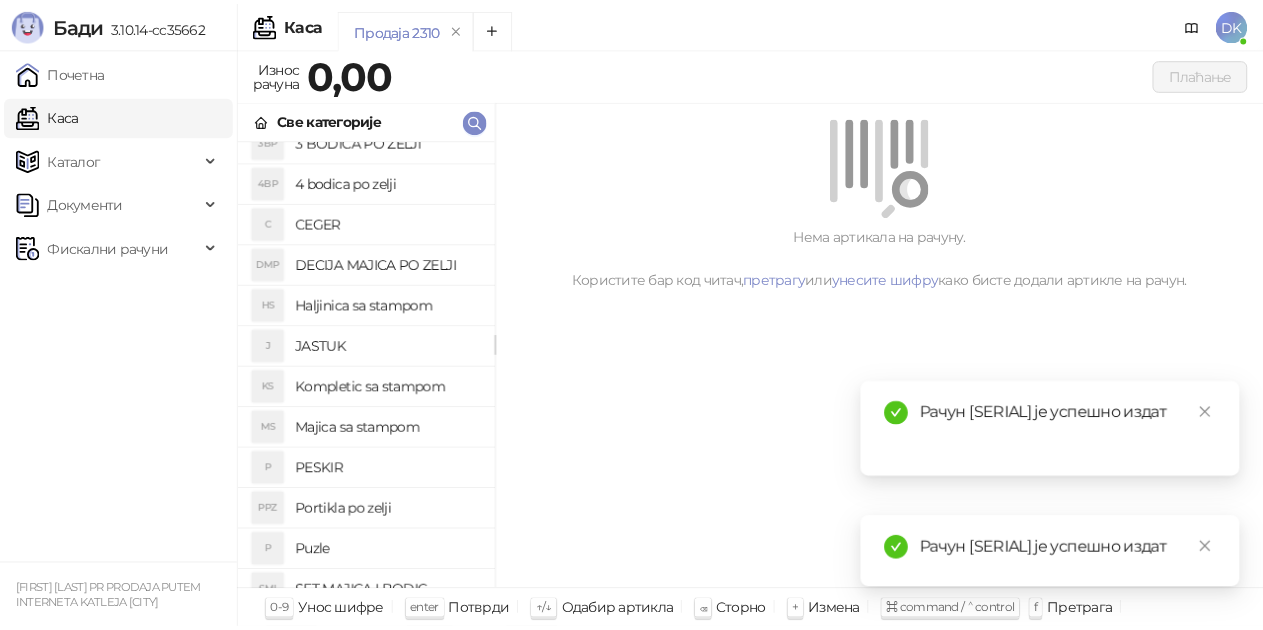 scroll, scrollTop: 200, scrollLeft: 0, axis: vertical 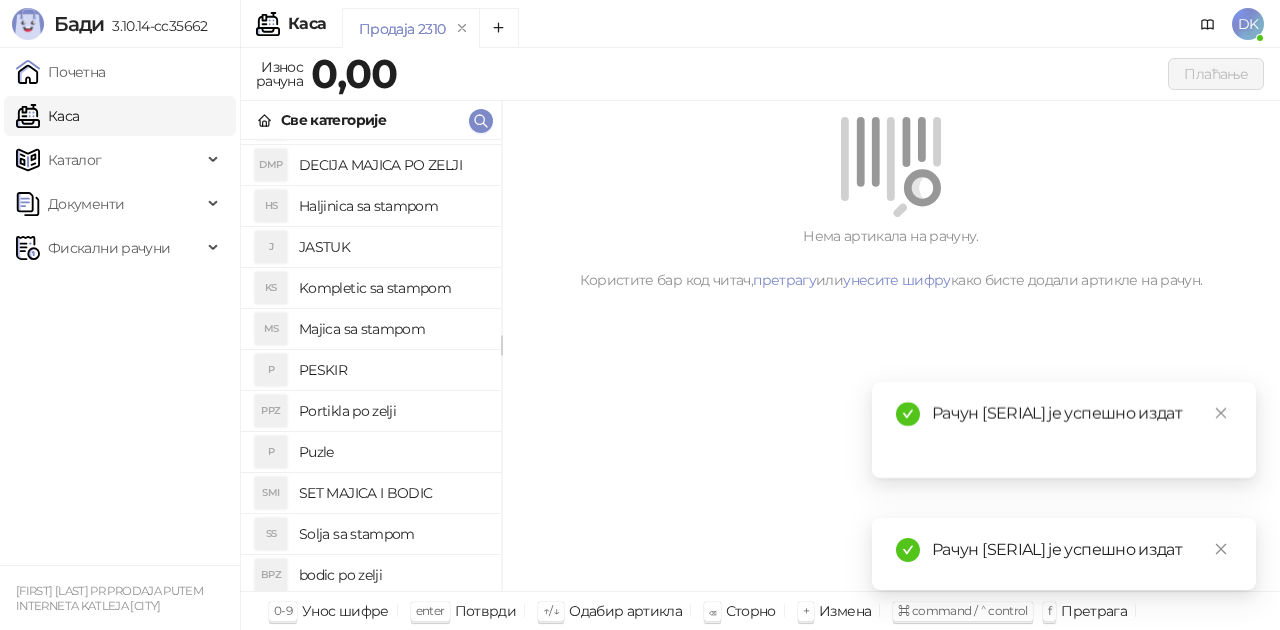 click on "Majica sa stampom" at bounding box center (392, 329) 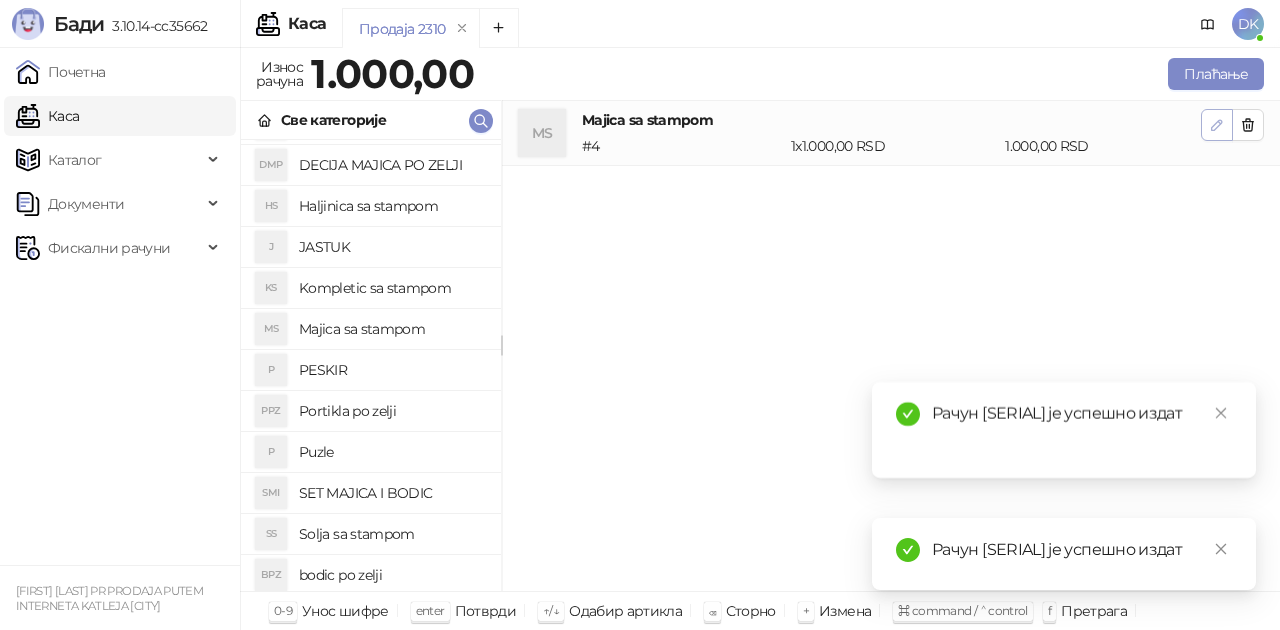 click at bounding box center [1217, 125] 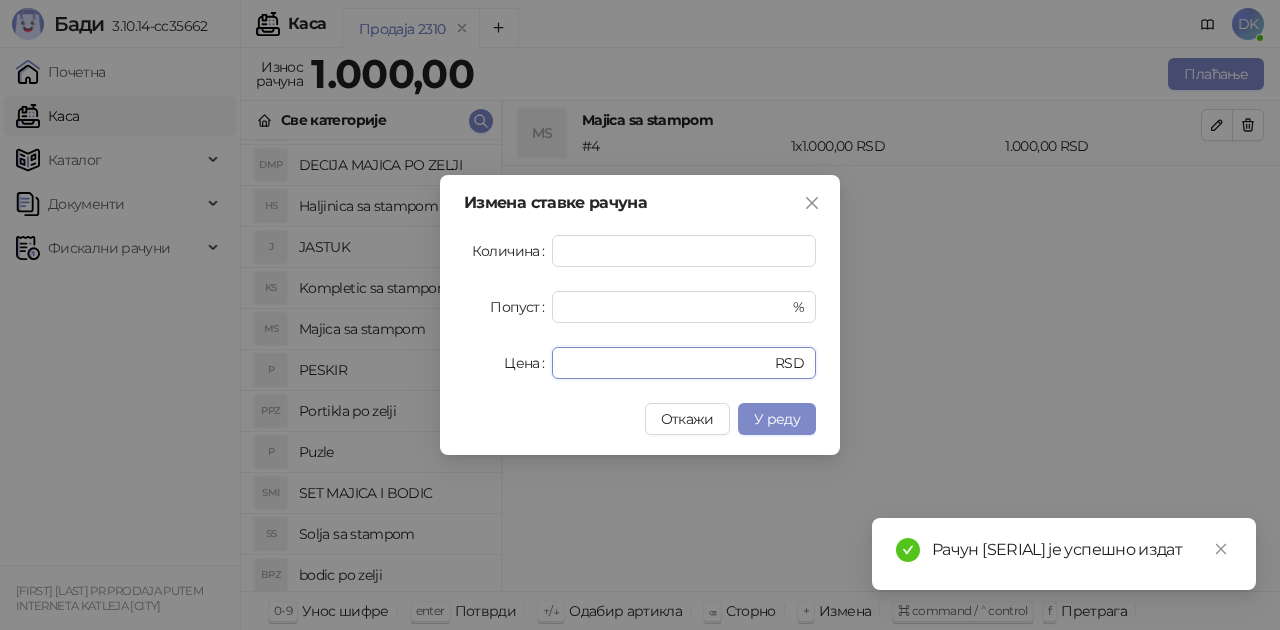drag, startPoint x: 602, startPoint y: 366, endPoint x: 443, endPoint y: 349, distance: 159.90622 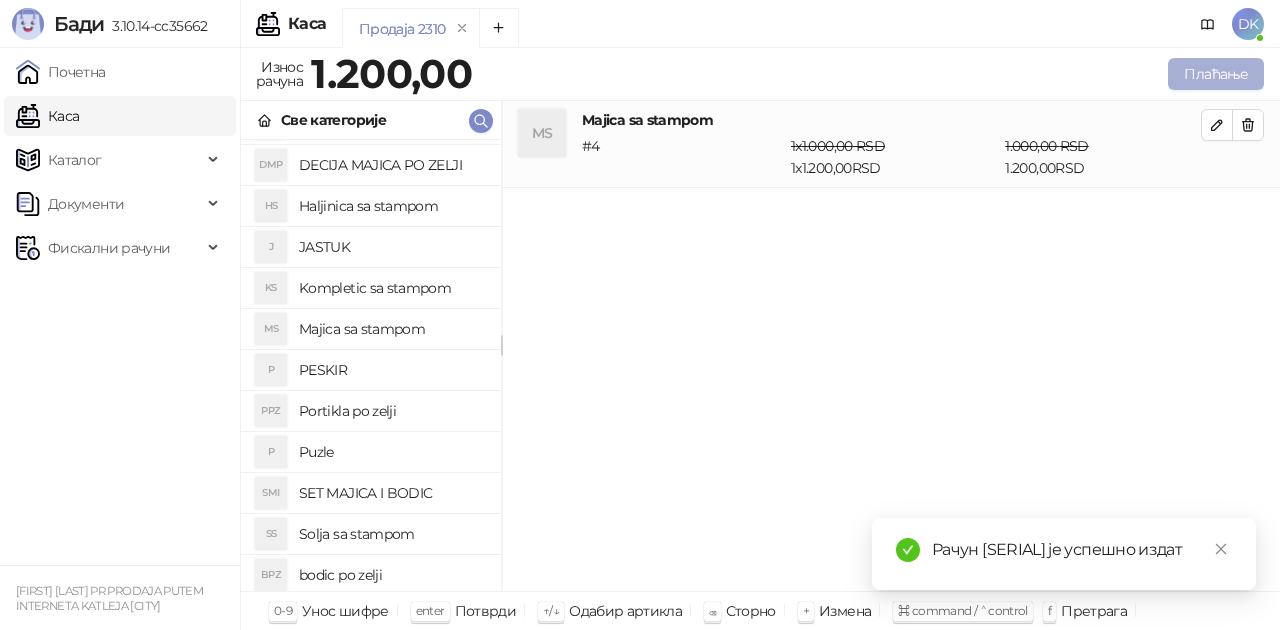 click on "Плаћање" at bounding box center [1216, 74] 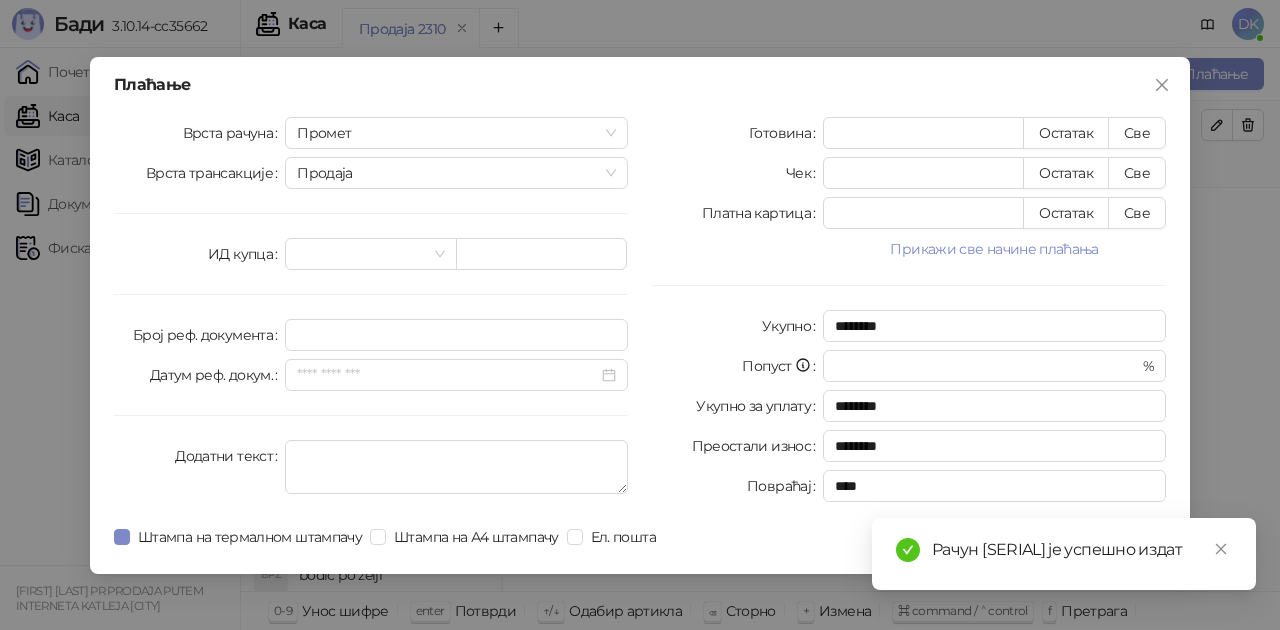click on "Прикажи све начине плаћања" at bounding box center [994, 249] 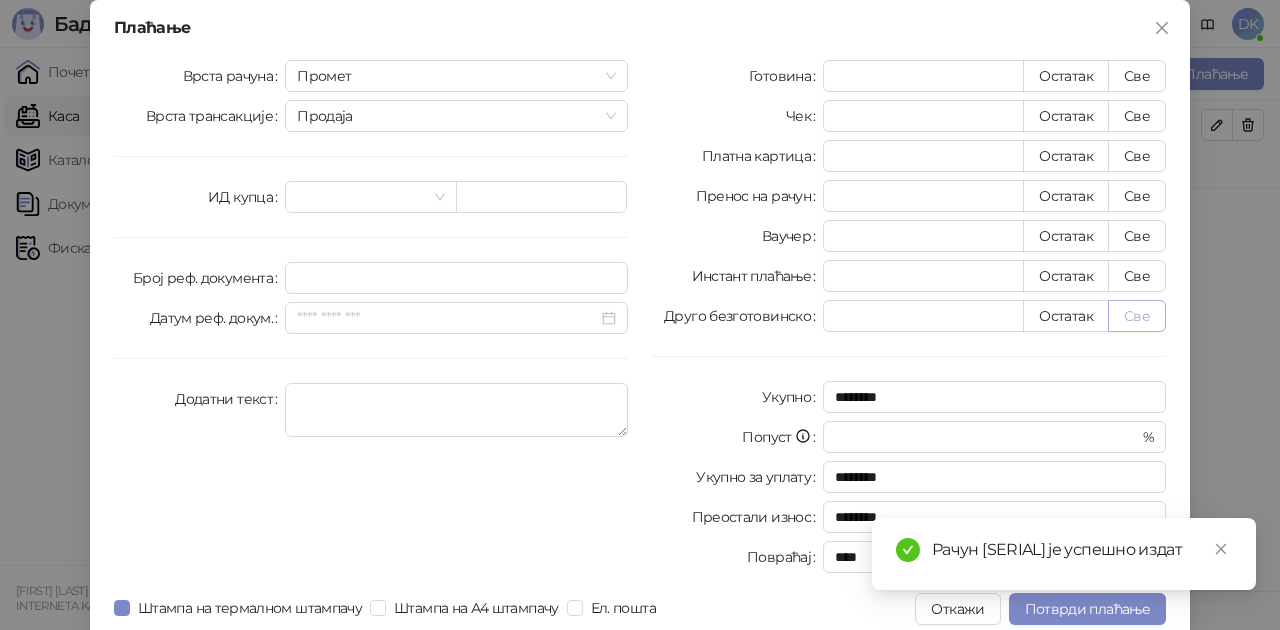 click on "Све" at bounding box center [1137, 316] 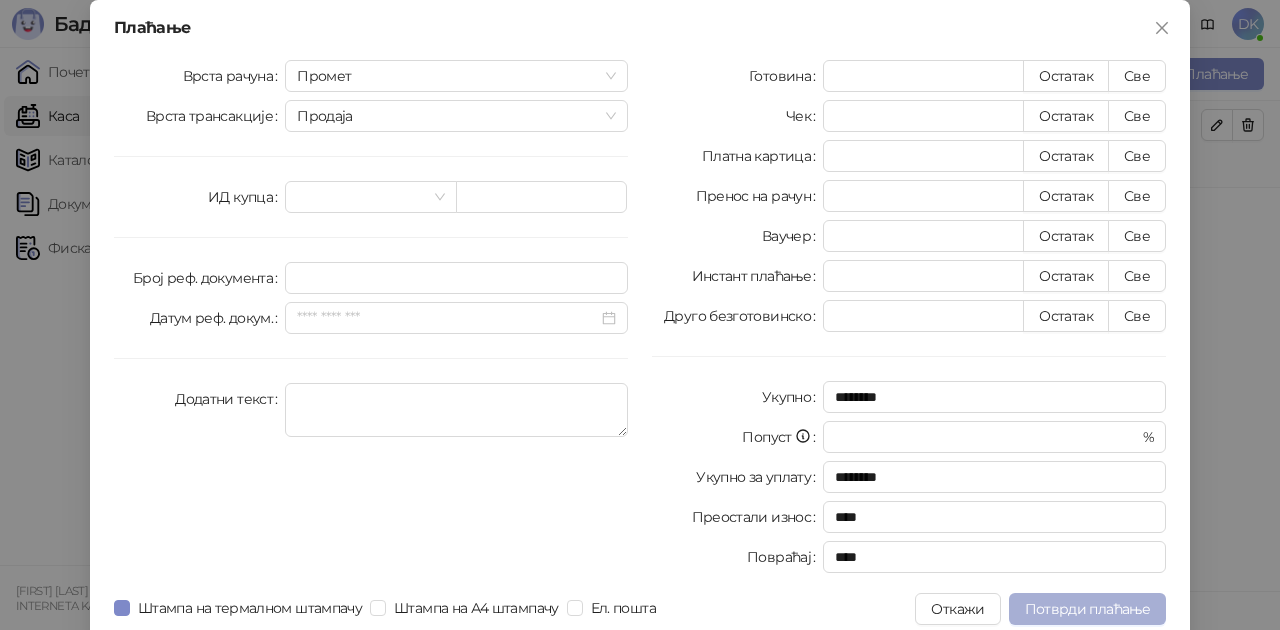 click on "Потврди плаћање" at bounding box center [1087, 609] 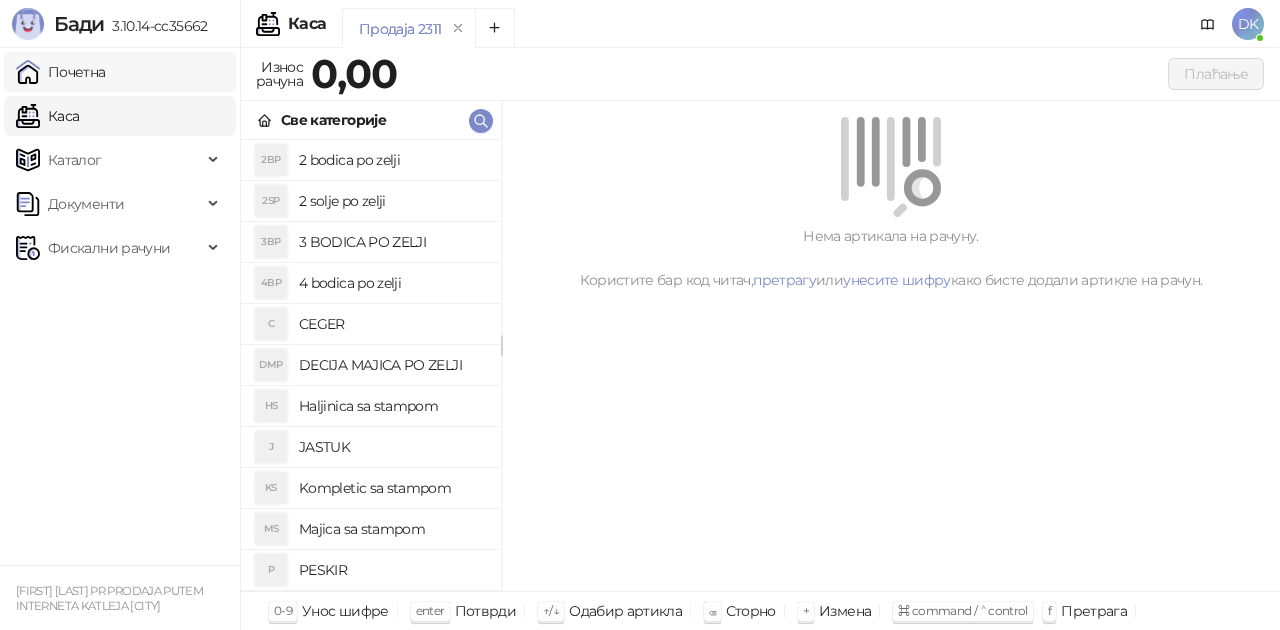 click on "Почетна" at bounding box center (61, 72) 